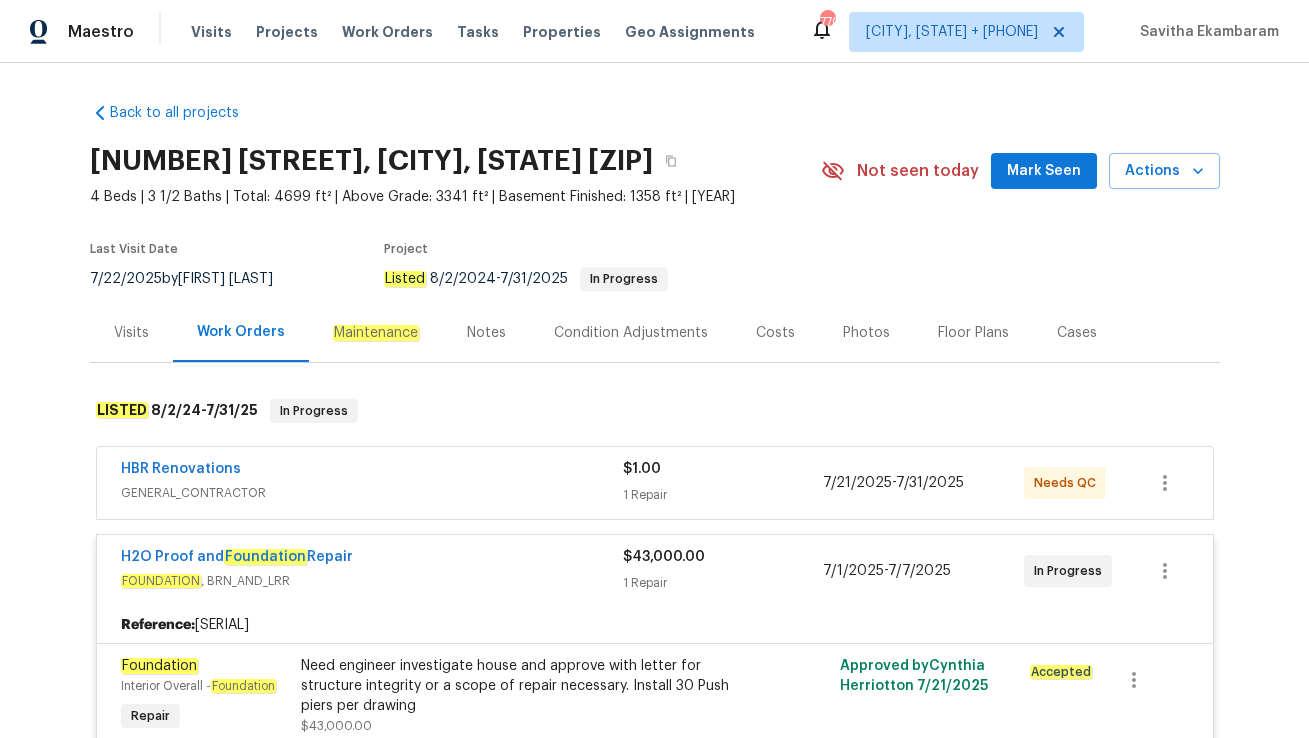 scroll, scrollTop: 0, scrollLeft: 0, axis: both 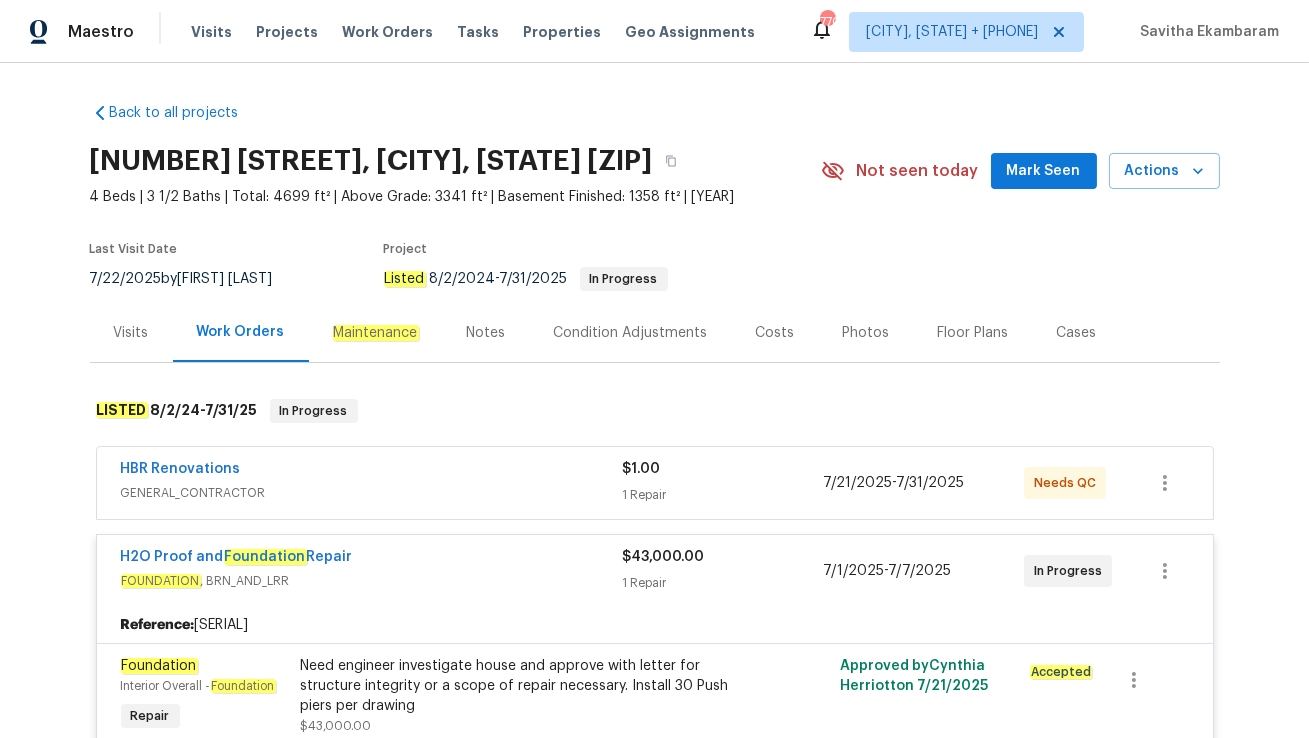 click on "HBR Renovations" at bounding box center (372, 471) 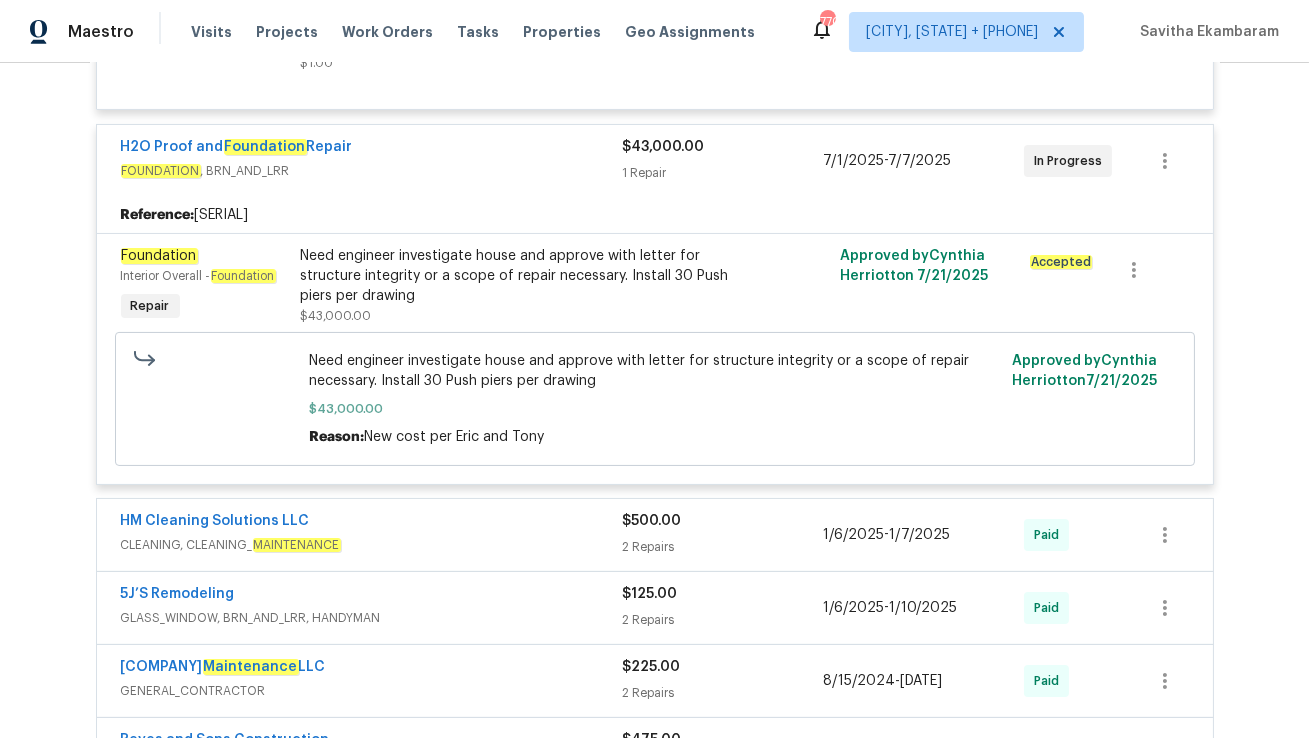 scroll, scrollTop: 651, scrollLeft: 0, axis: vertical 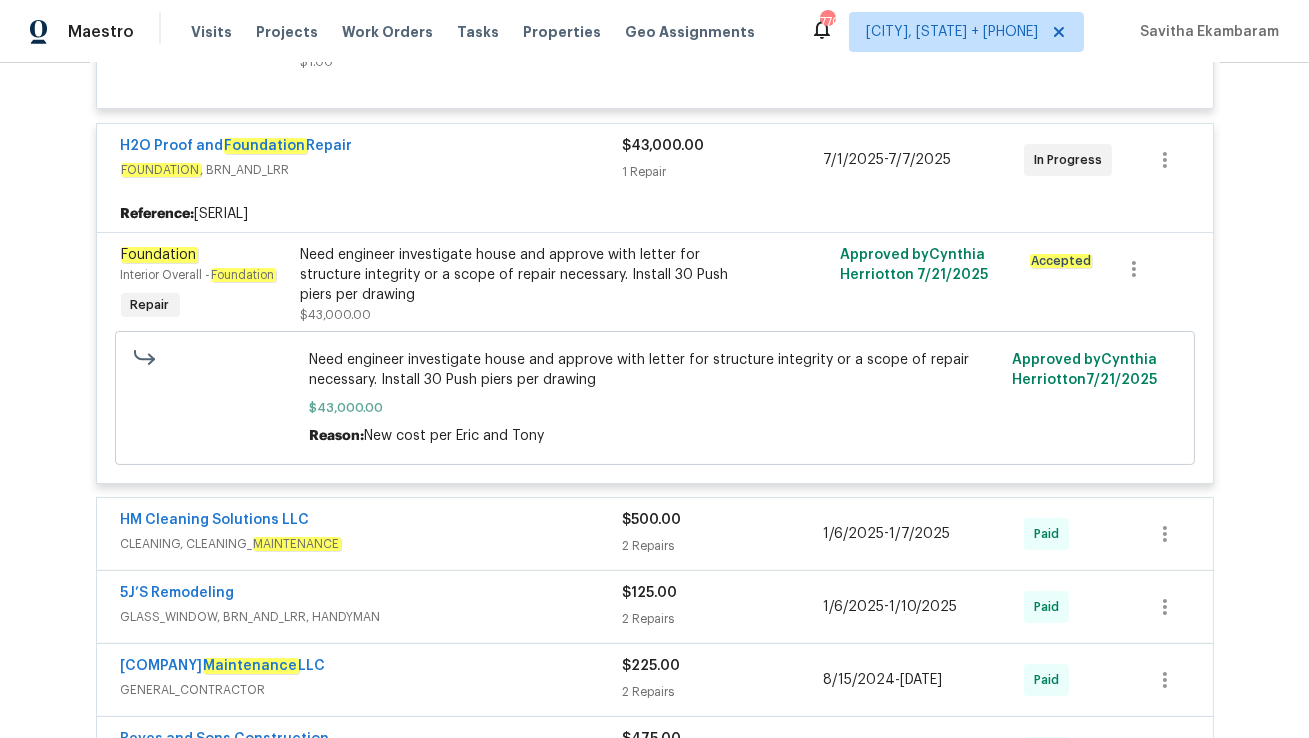 click on "HM Cleaning Solutions LLC" at bounding box center [372, 522] 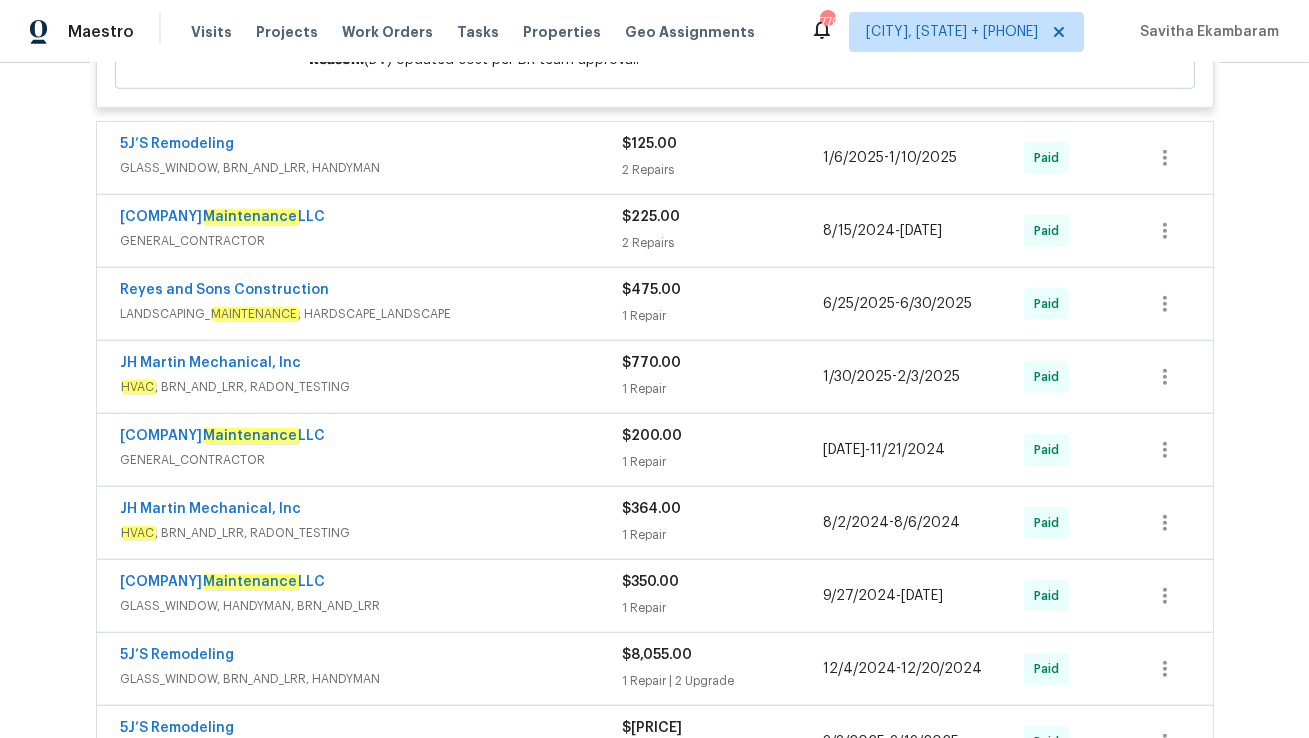 scroll, scrollTop: 2506, scrollLeft: 0, axis: vertical 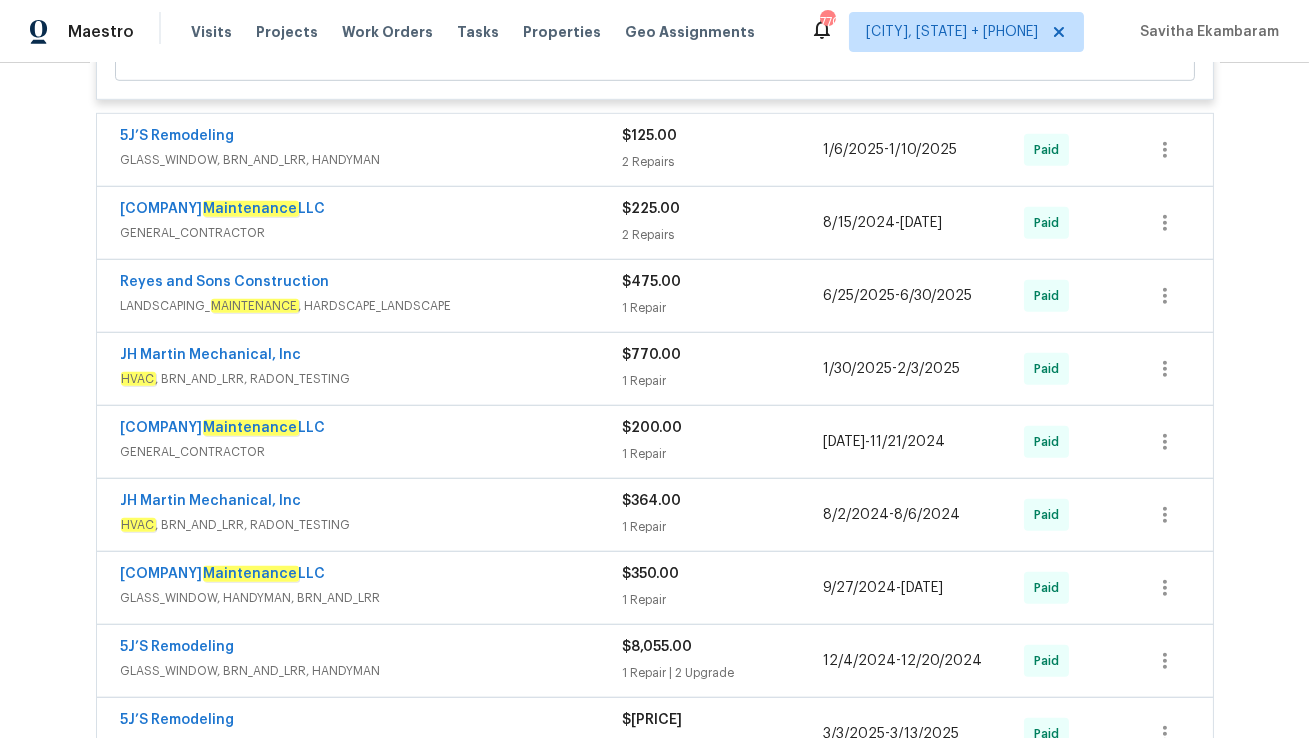 click on "GLASS_WINDOW, BRN_AND_LRR, HANDYMAN" at bounding box center (372, 160) 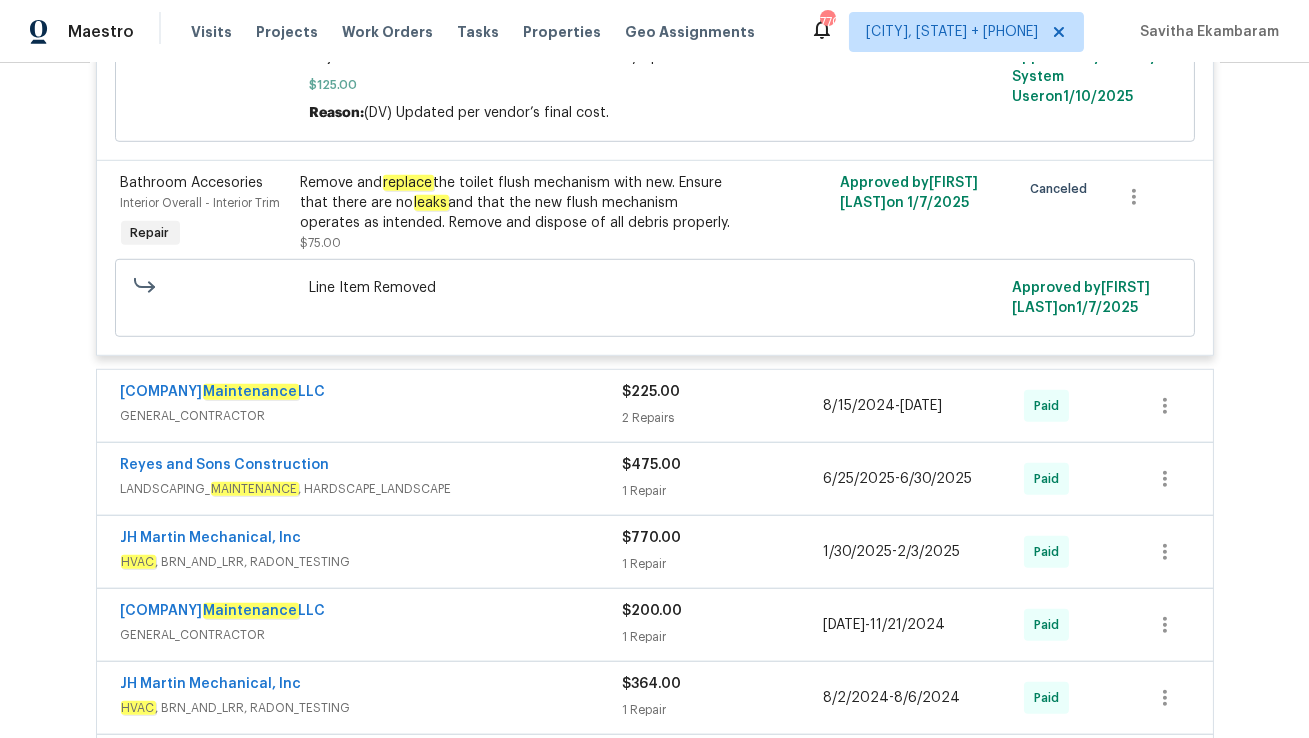 scroll, scrollTop: 2904, scrollLeft: 0, axis: vertical 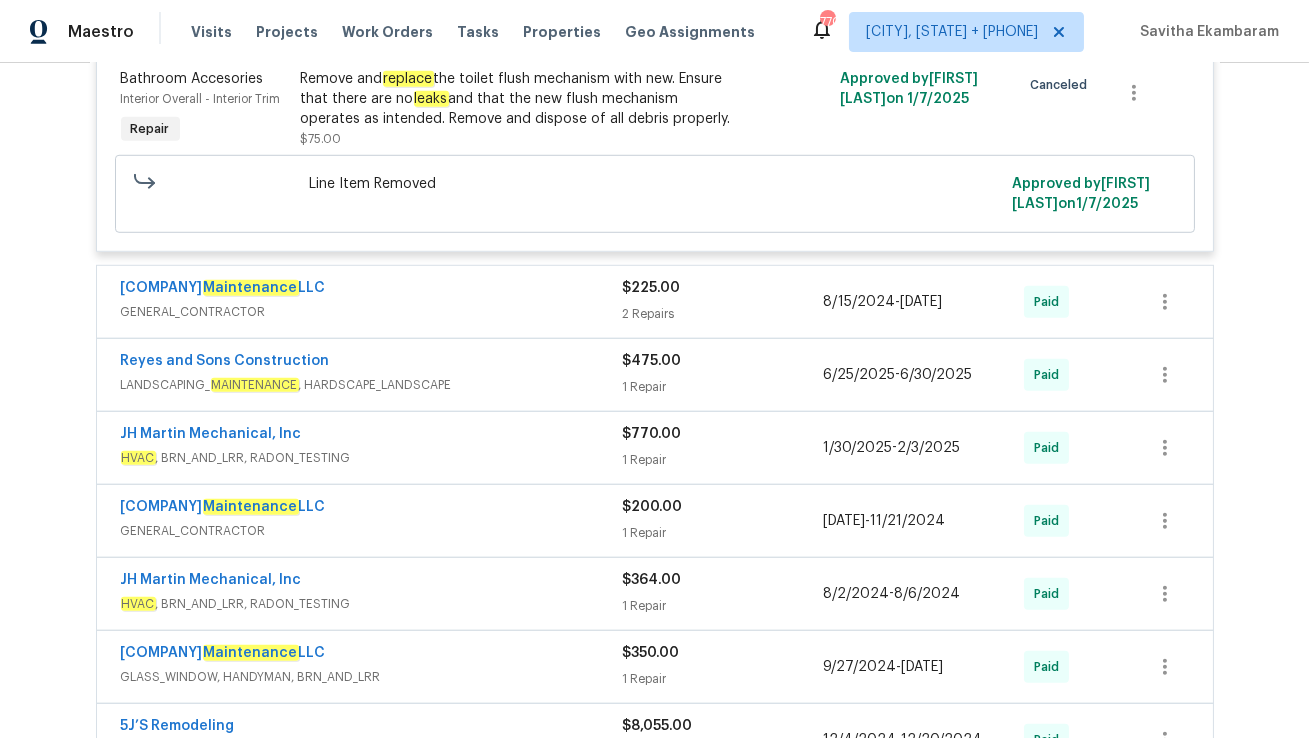 click on "GENERAL_CONTRACTOR" at bounding box center (372, 312) 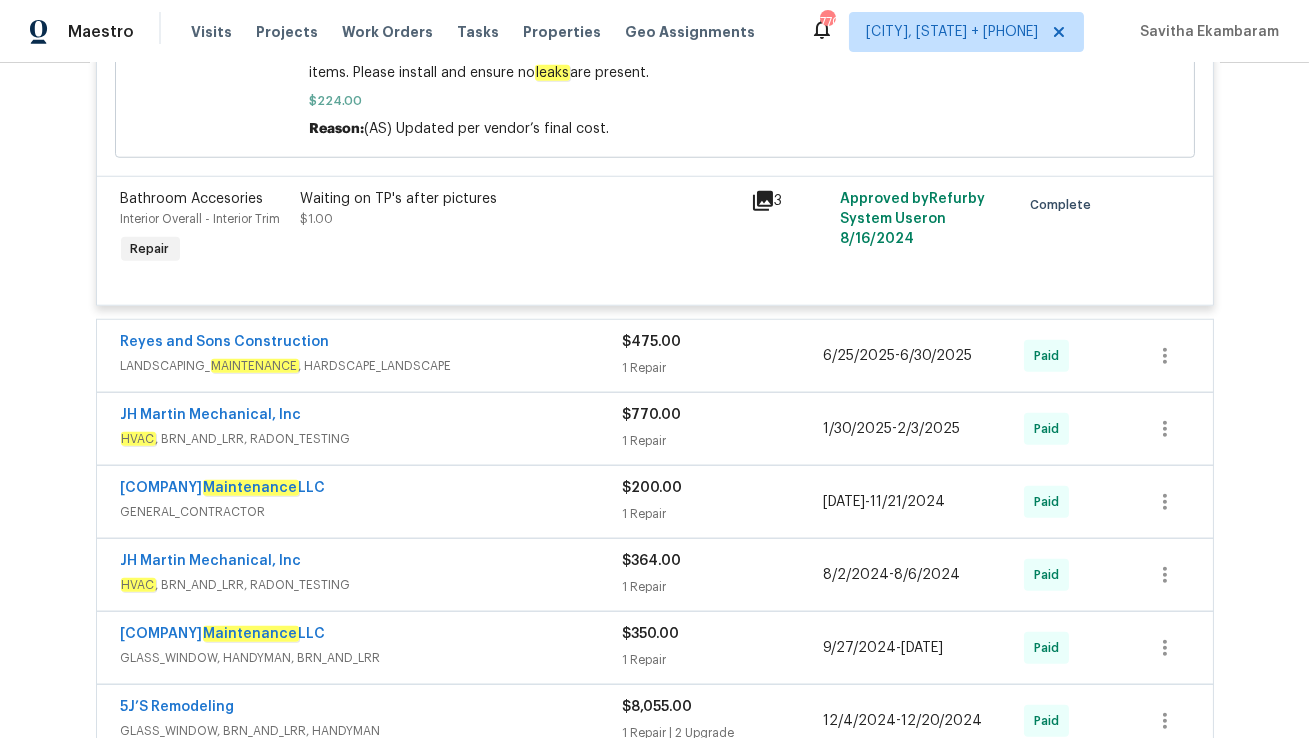 scroll, scrollTop: 3709, scrollLeft: 0, axis: vertical 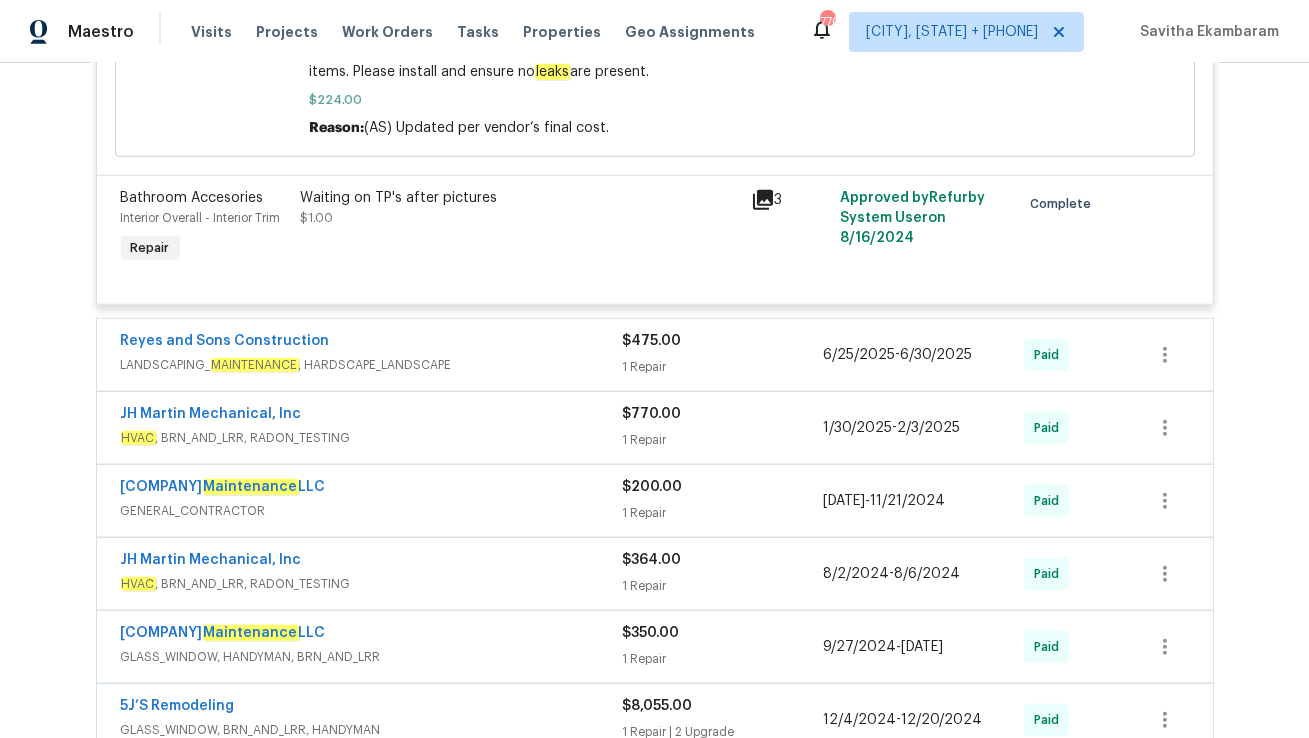 click on "Reyes and Sons Construction" at bounding box center (372, 343) 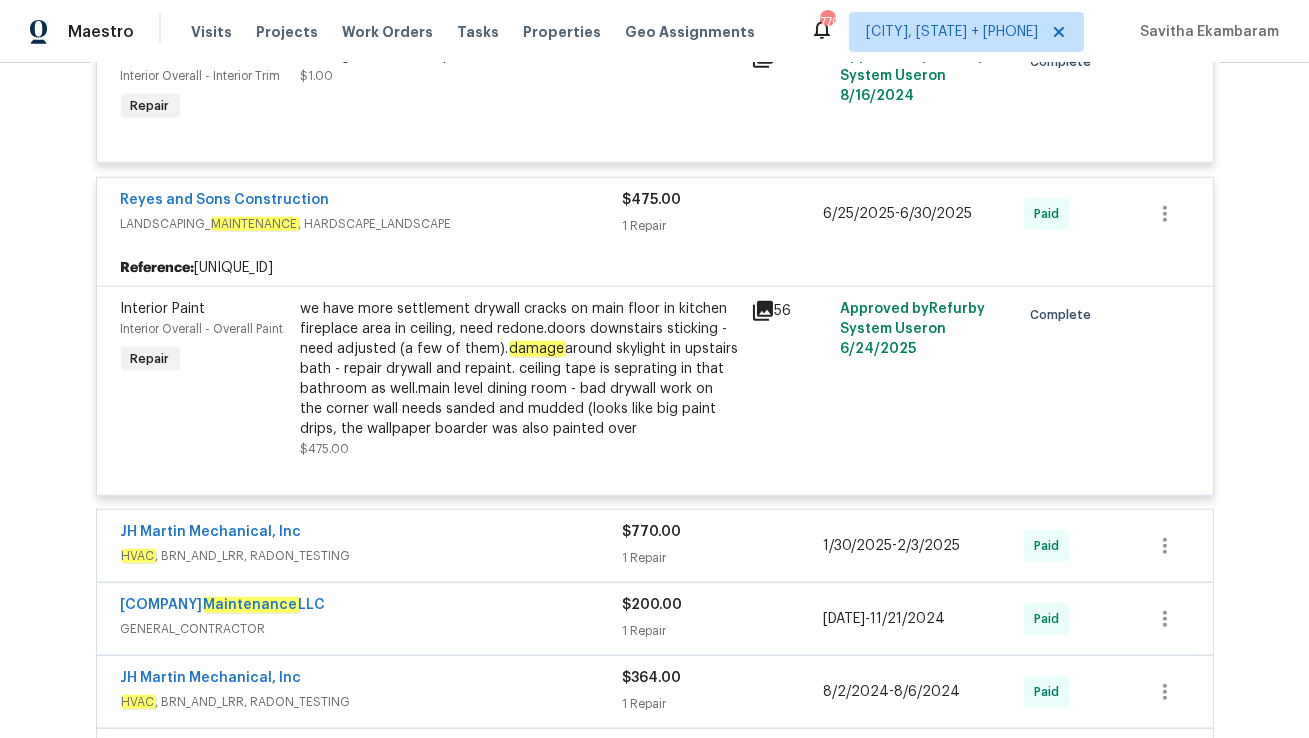 scroll, scrollTop: 3855, scrollLeft: 0, axis: vertical 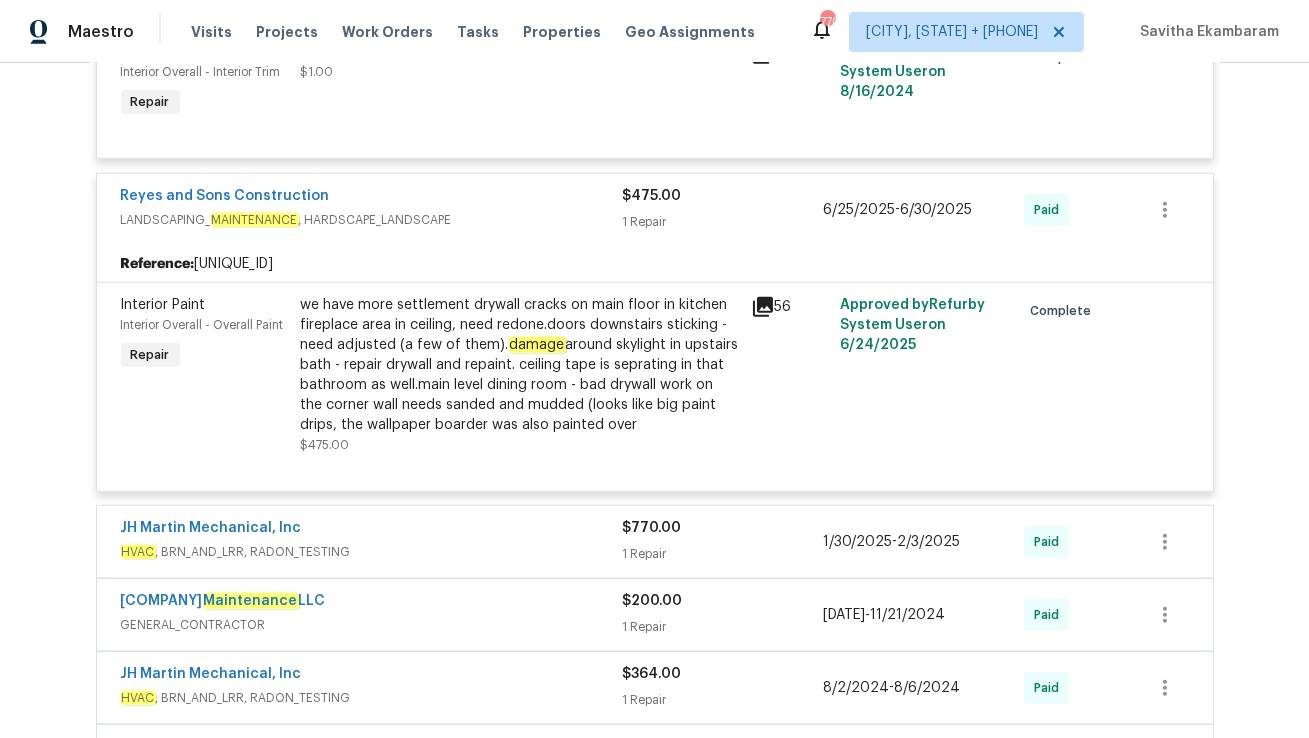 click on "JH Martin Mechanical, Inc" at bounding box center (372, 530) 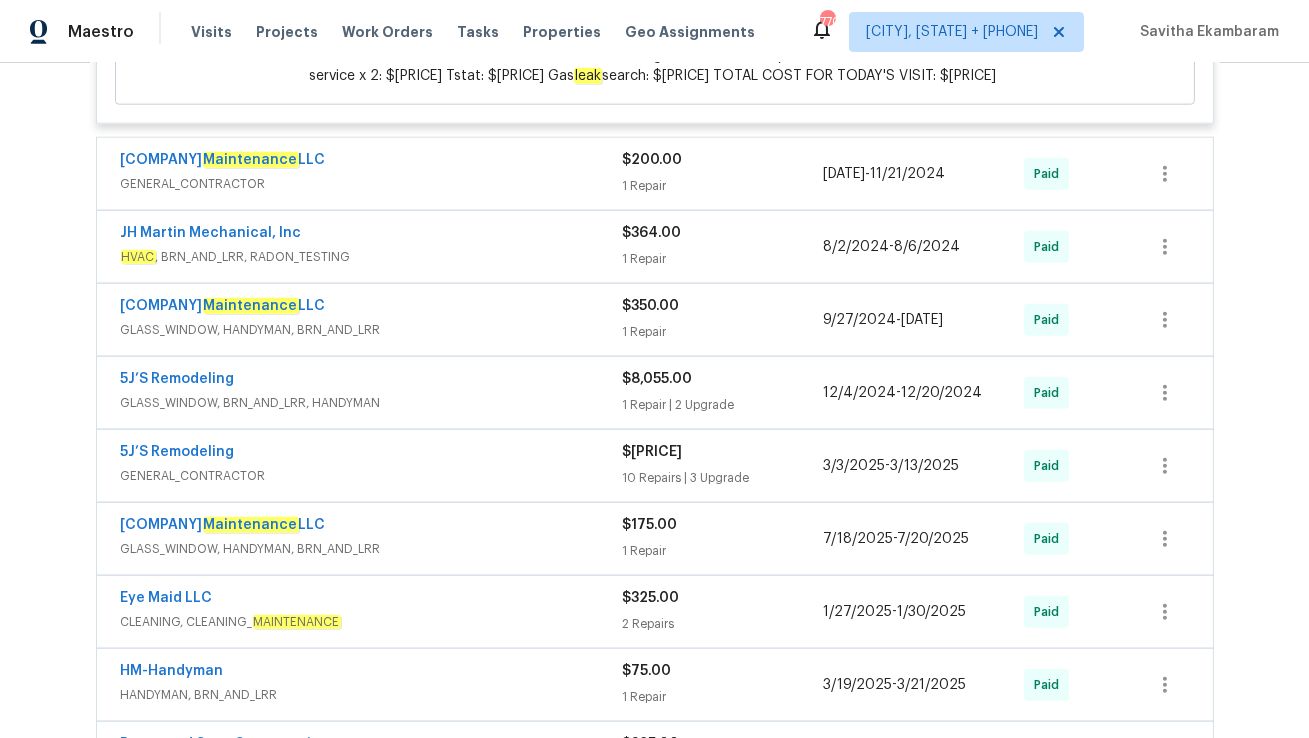 scroll, scrollTop: 4765, scrollLeft: 0, axis: vertical 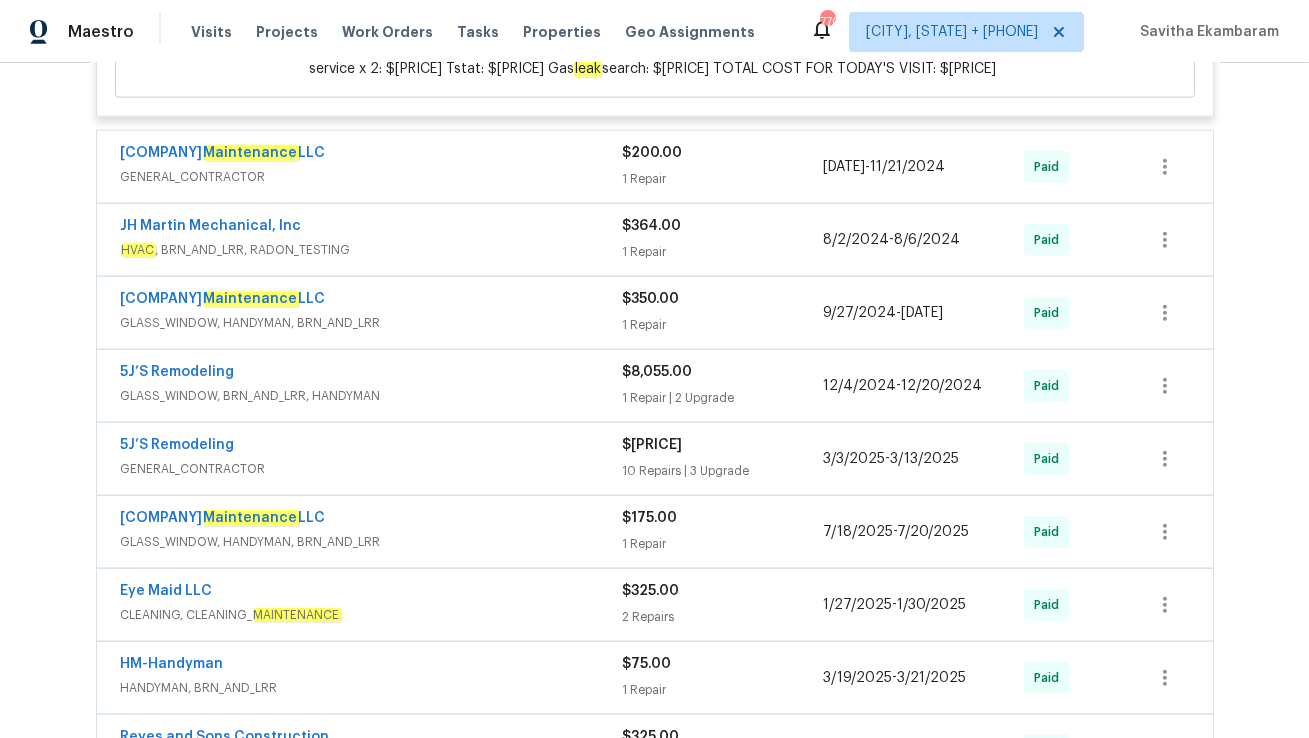 click on "GENERAL_CONTRACTOR" at bounding box center [372, 177] 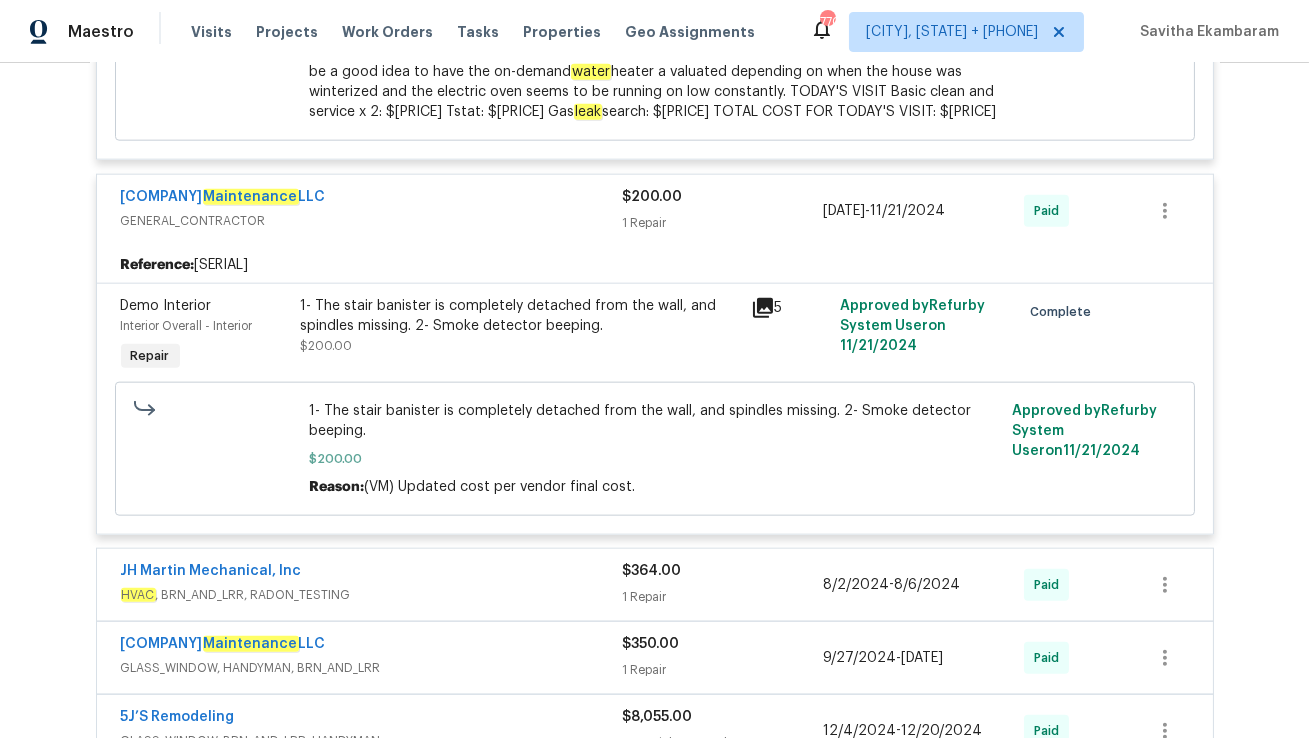 scroll, scrollTop: 4860, scrollLeft: 0, axis: vertical 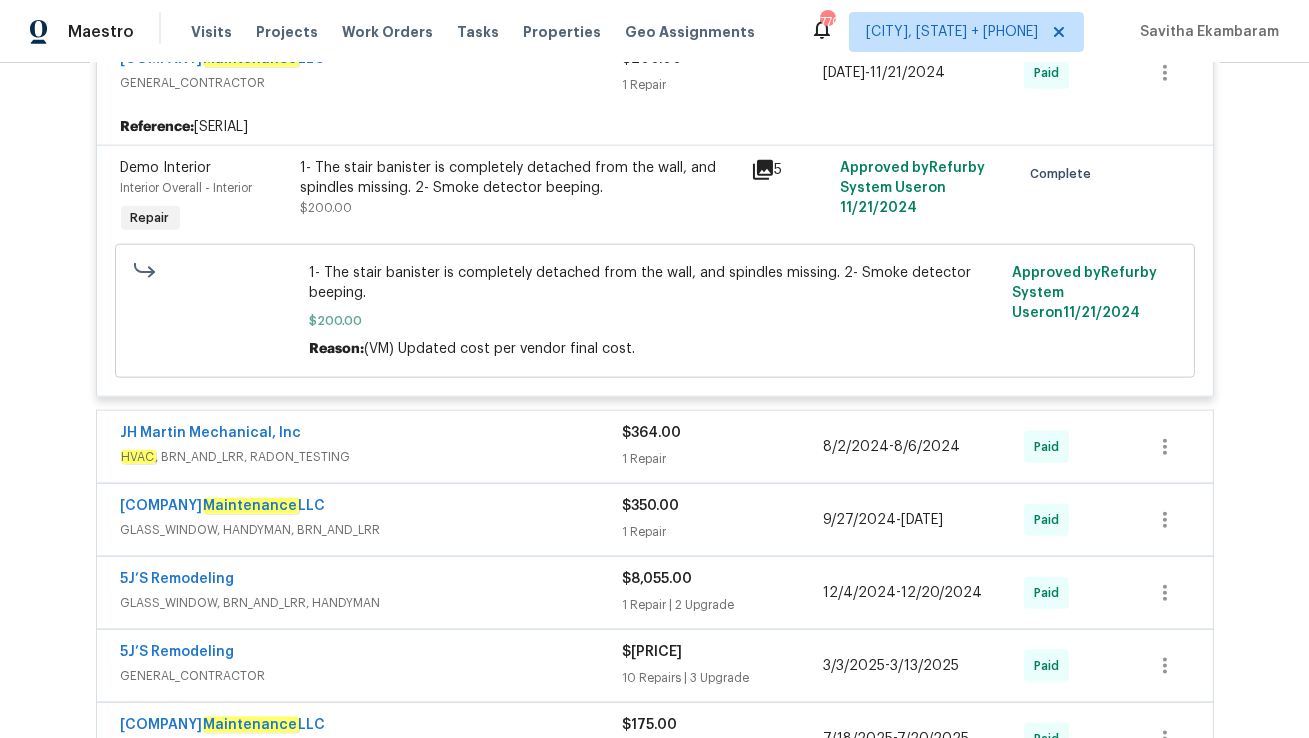 click on "JH Martin Mechanical, Inc" at bounding box center [372, 435] 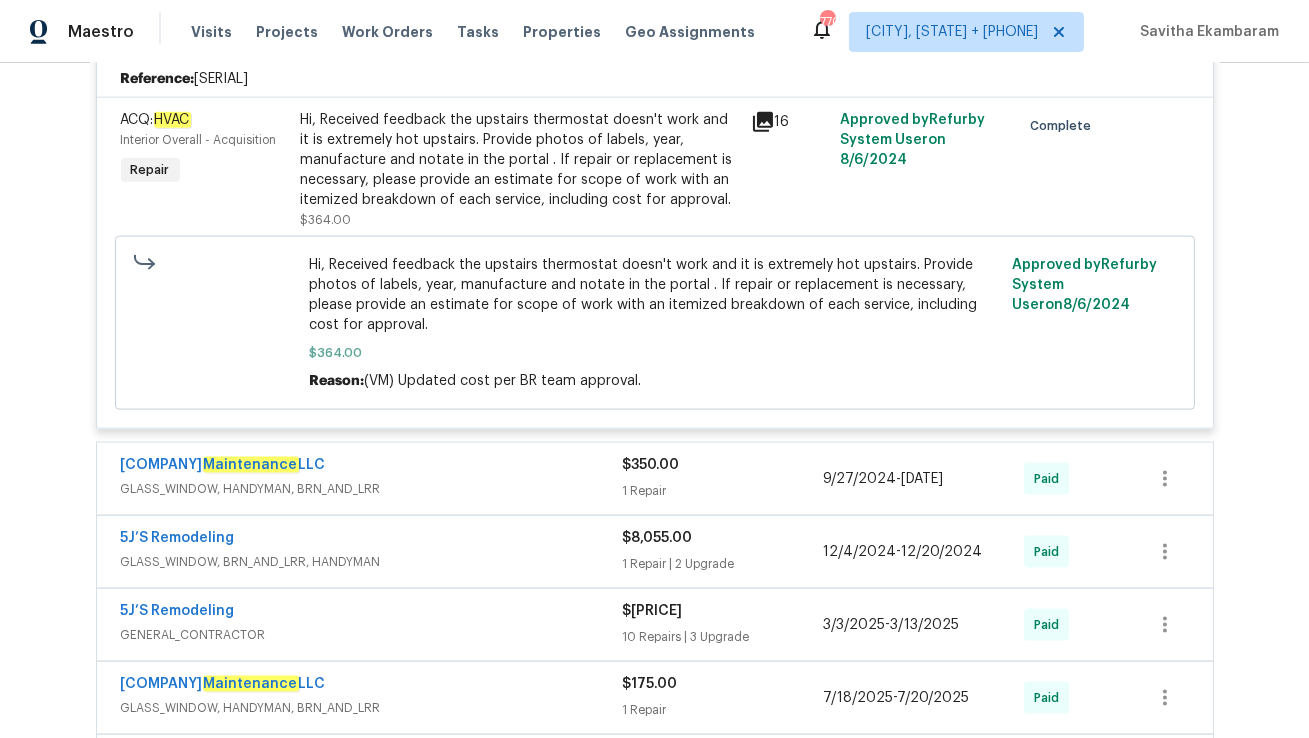 scroll, scrollTop: 5386, scrollLeft: 0, axis: vertical 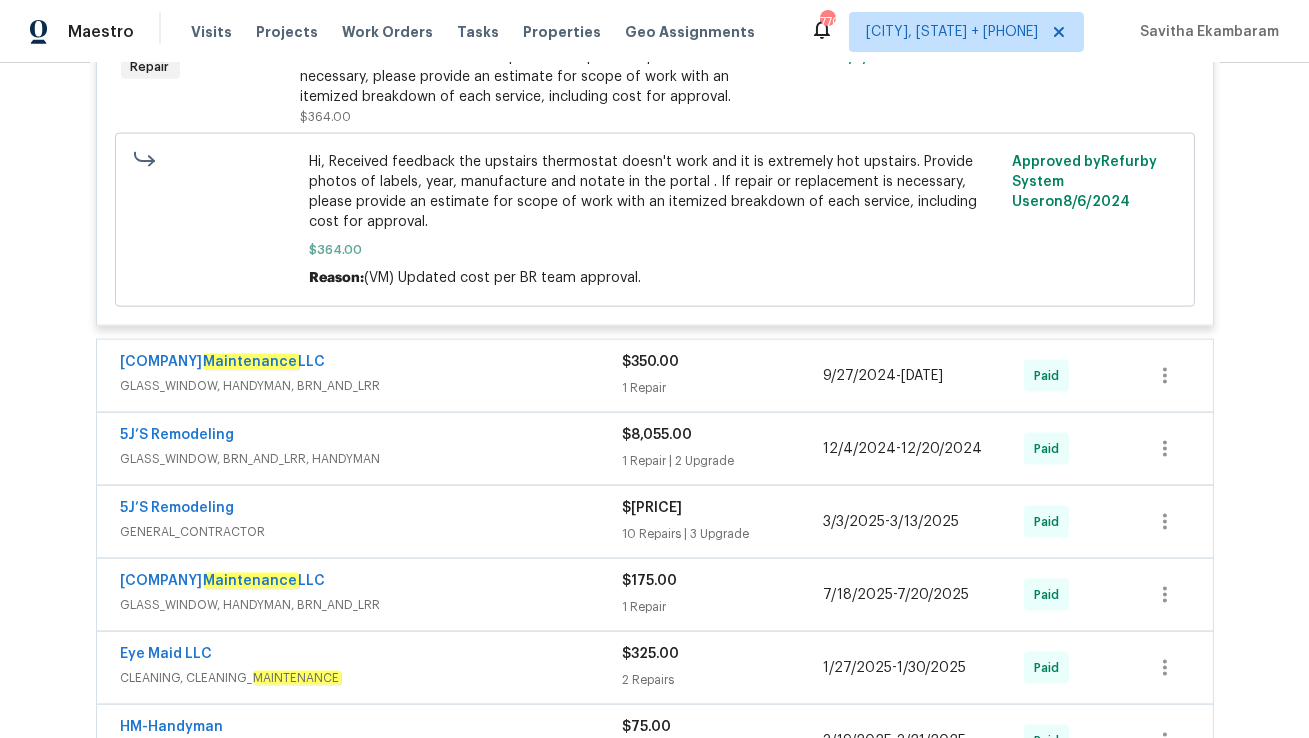 click on "[COMPANY] [SERVICE_TYPE], [SERVICE_TYPE], [CATEGORY] [PRICE] 1 Repair [DATE] - [DATE] Paid" at bounding box center (655, 376) 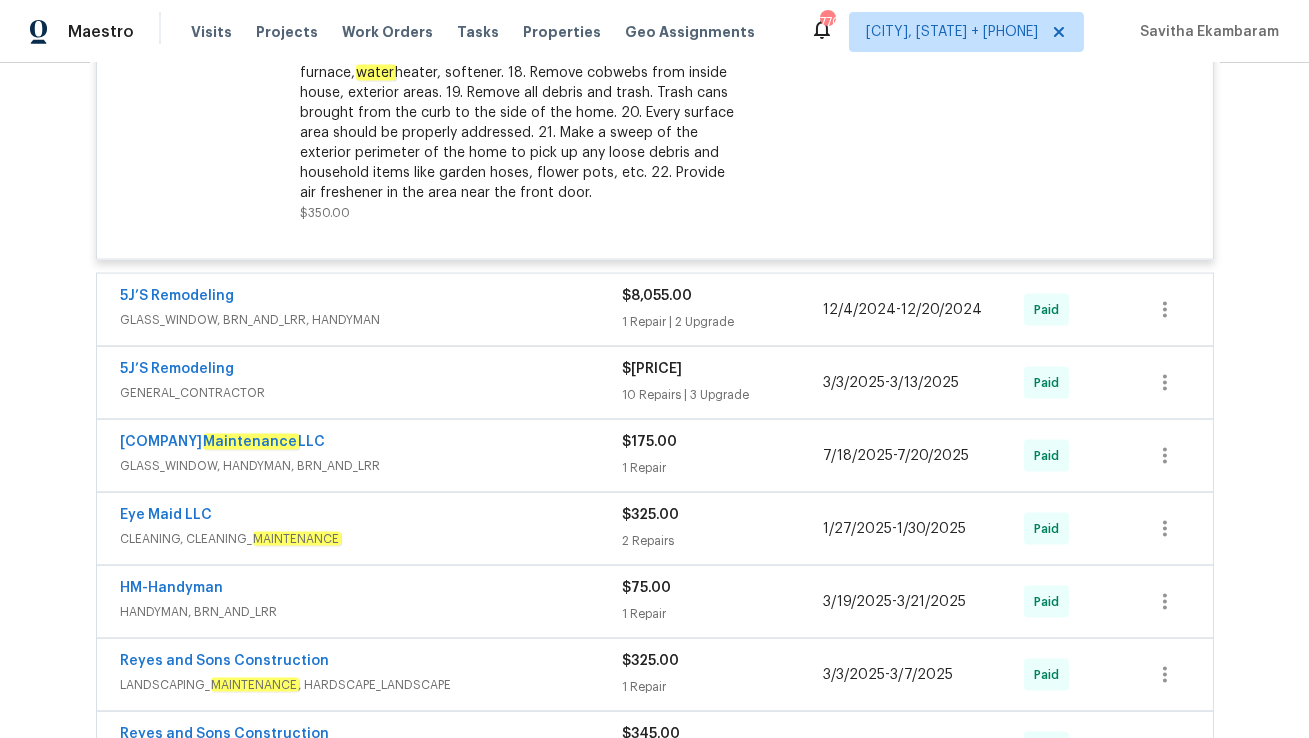 scroll, scrollTop: 6188, scrollLeft: 0, axis: vertical 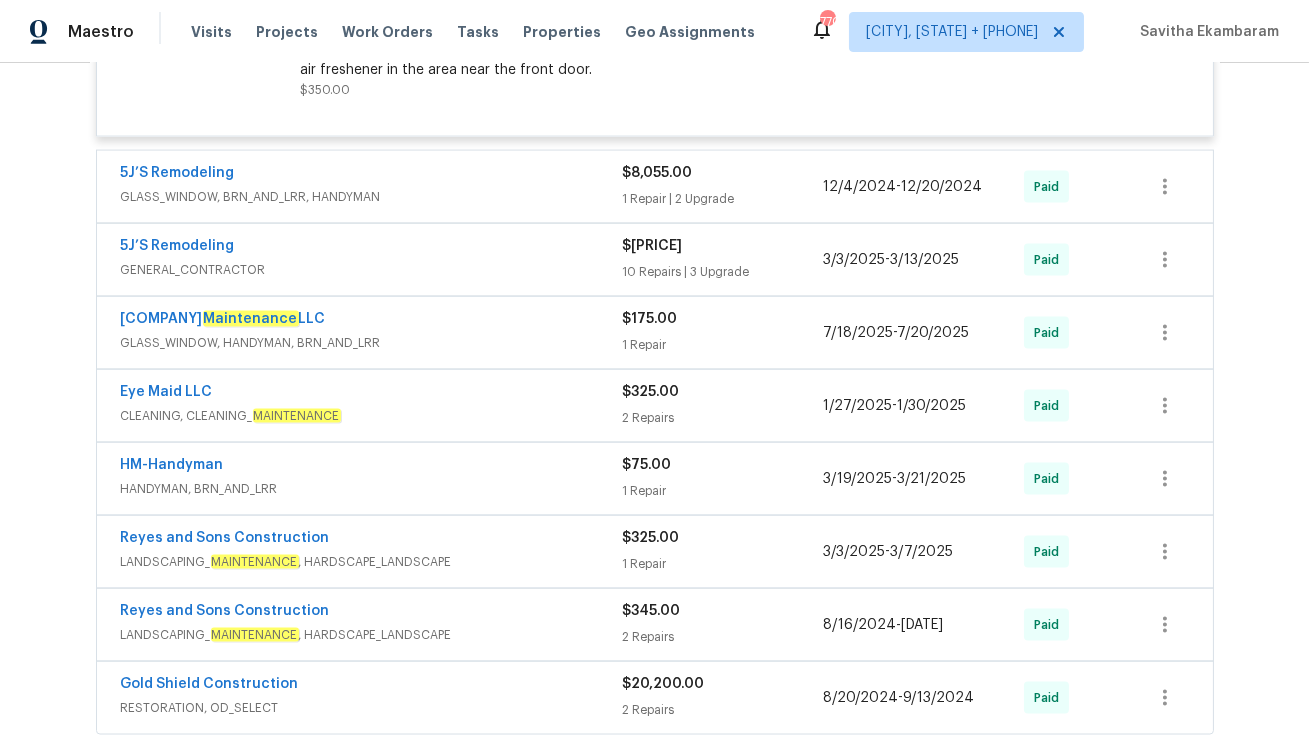 click on "5J’S Remodeling" at bounding box center (372, 175) 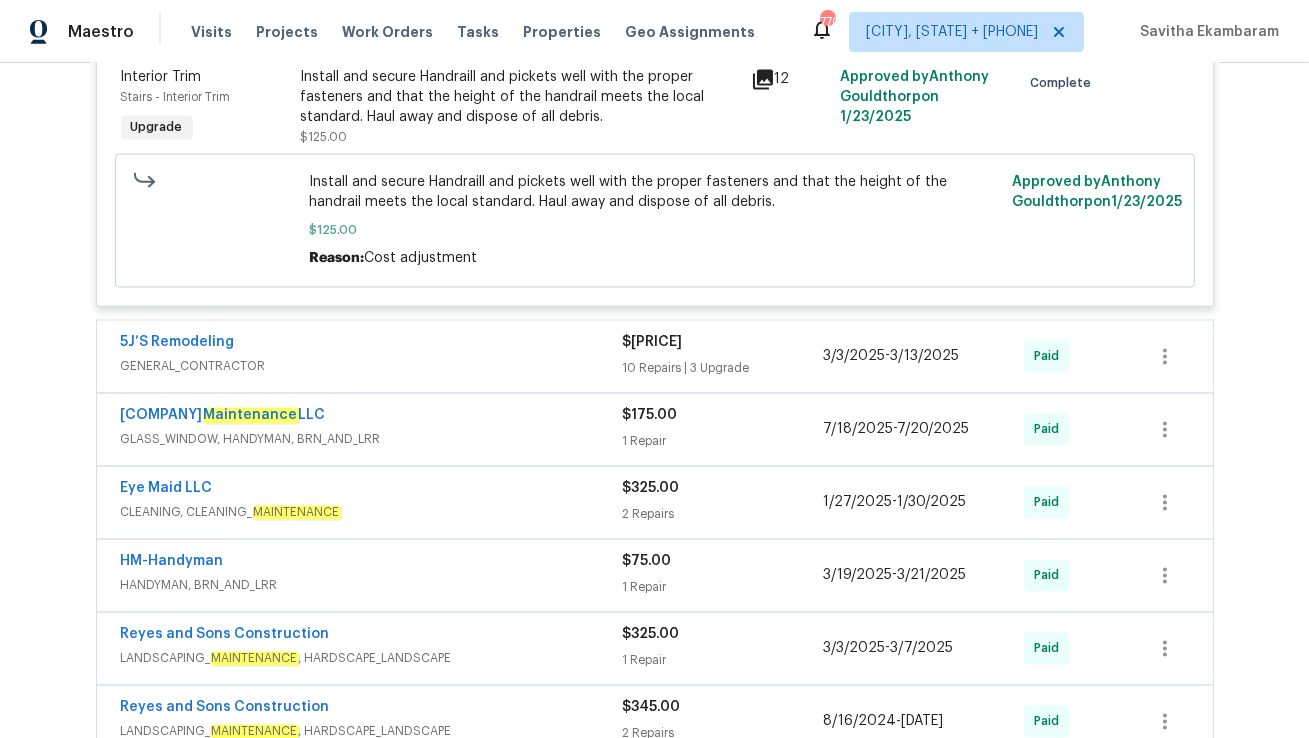 scroll, scrollTop: 7260, scrollLeft: 0, axis: vertical 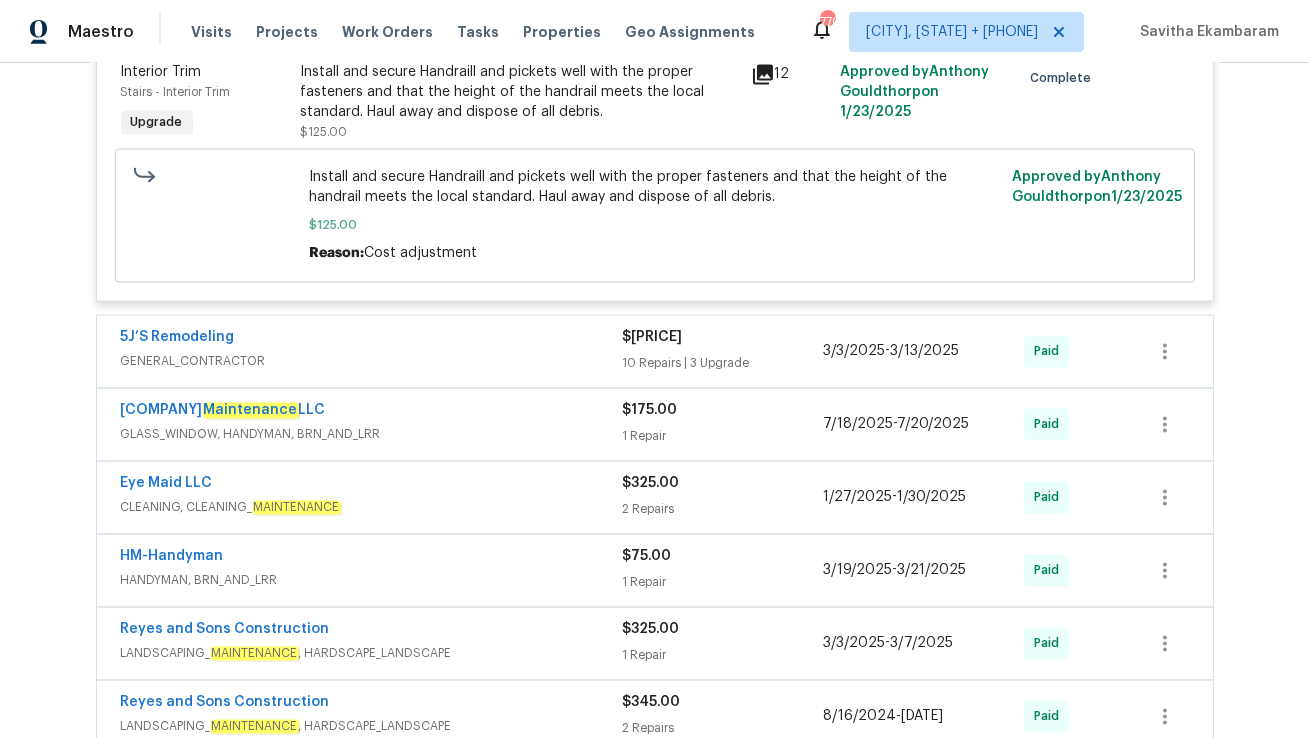 click on "5J’S Remodeling" at bounding box center [372, 340] 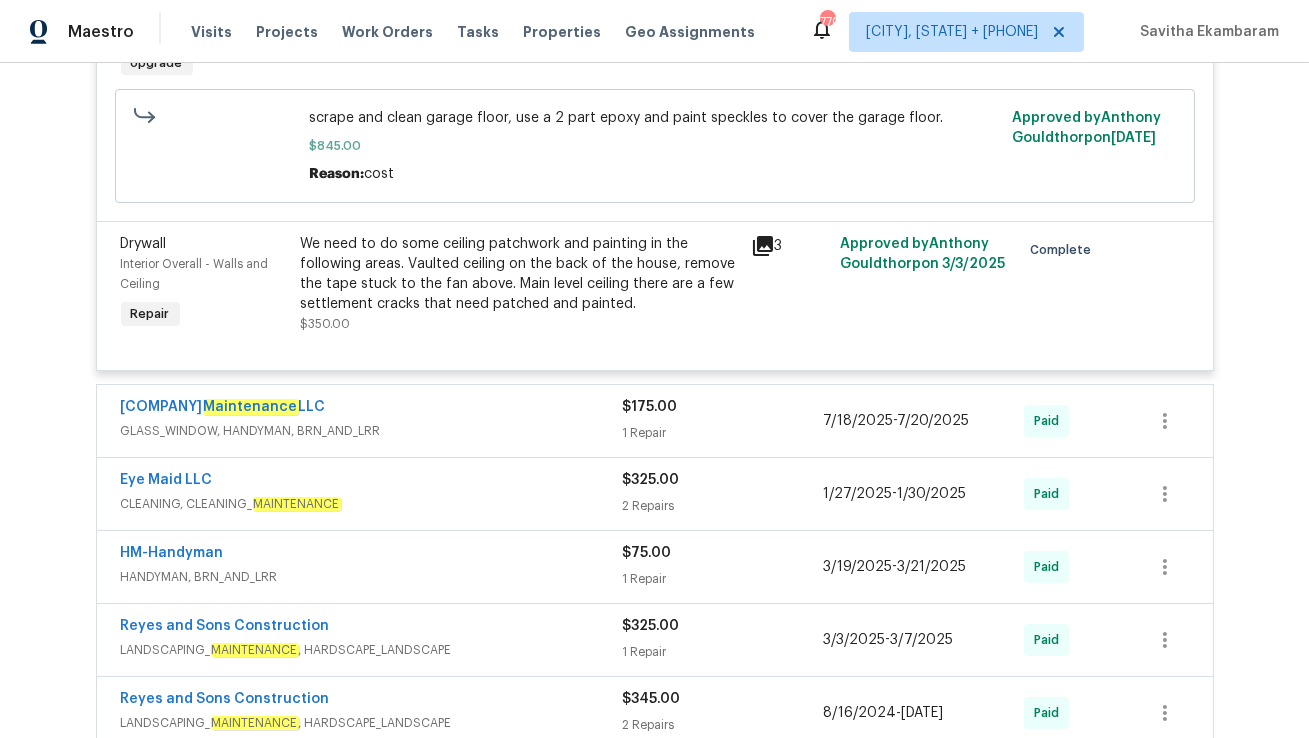 scroll, scrollTop: 10706, scrollLeft: 0, axis: vertical 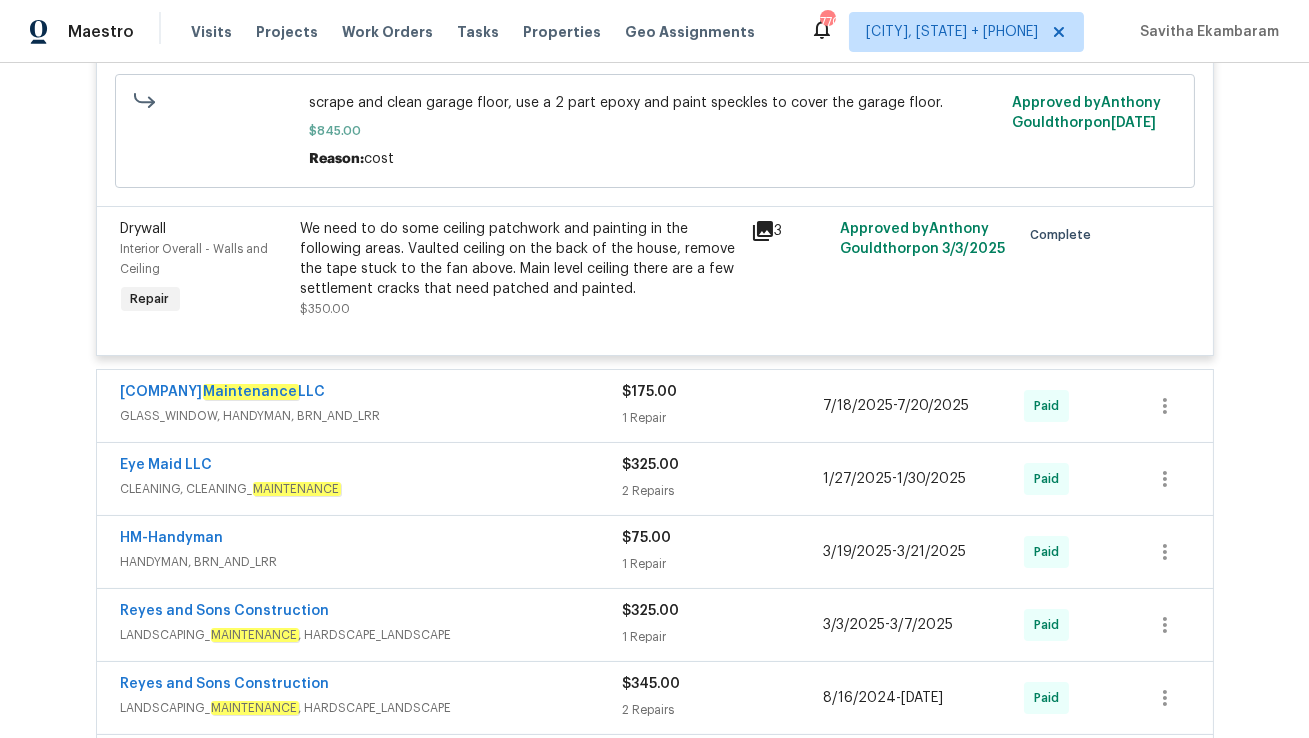 click on "GLASS_WINDOW, HANDYMAN, BRN_AND_LRR" at bounding box center [372, 416] 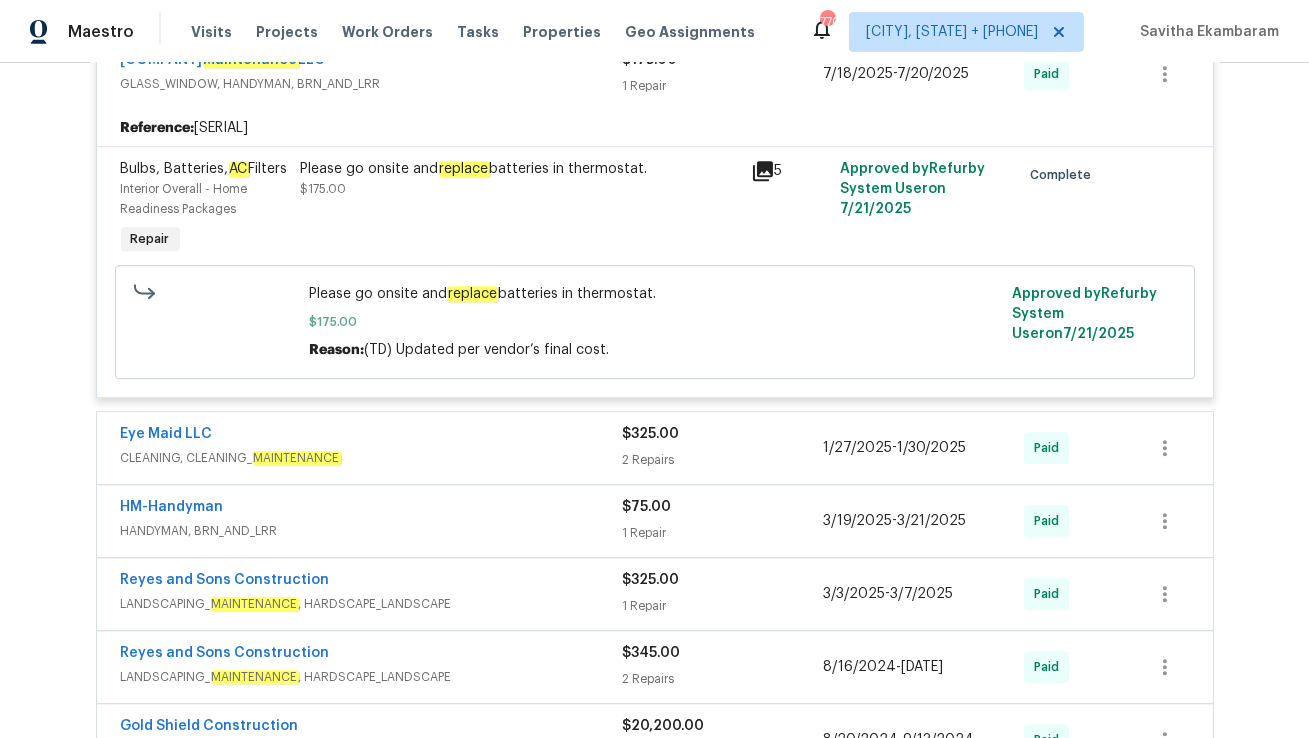 scroll, scrollTop: 11121, scrollLeft: 0, axis: vertical 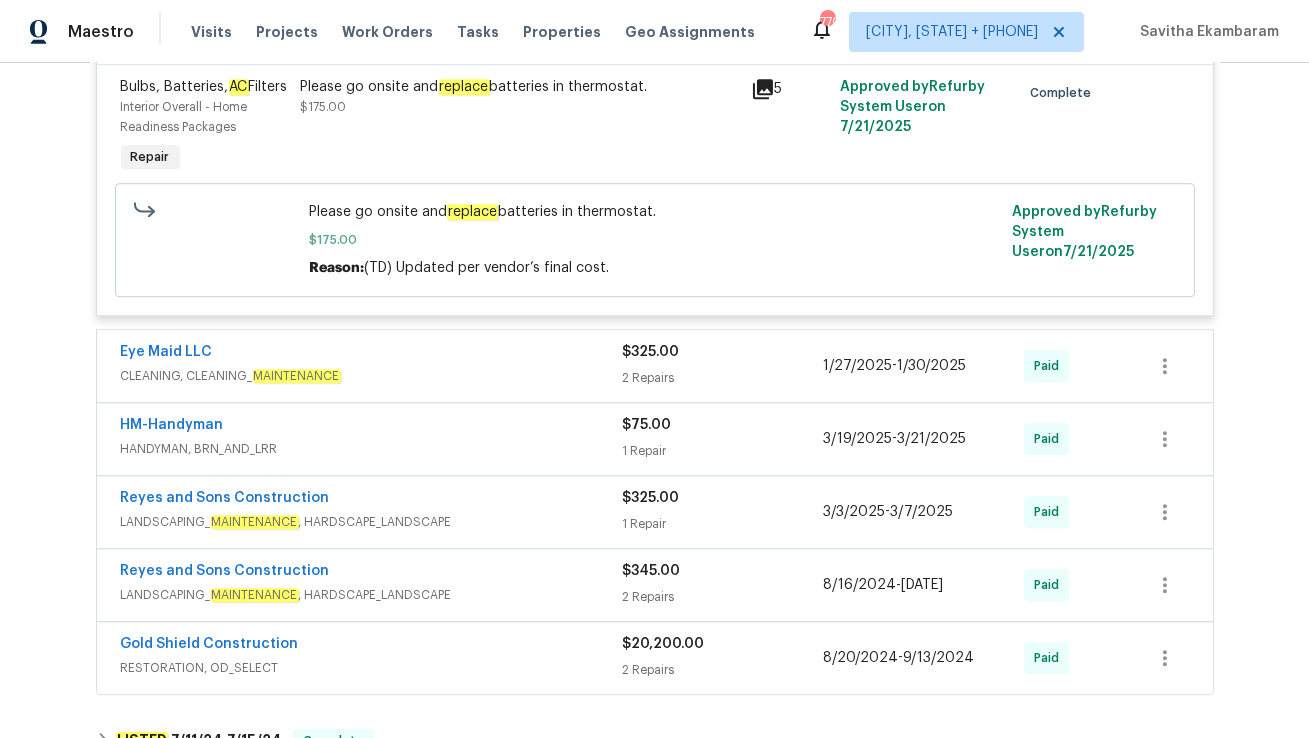click on "CLEANING, CLEANING_ MAINTENANCE" at bounding box center [372, 376] 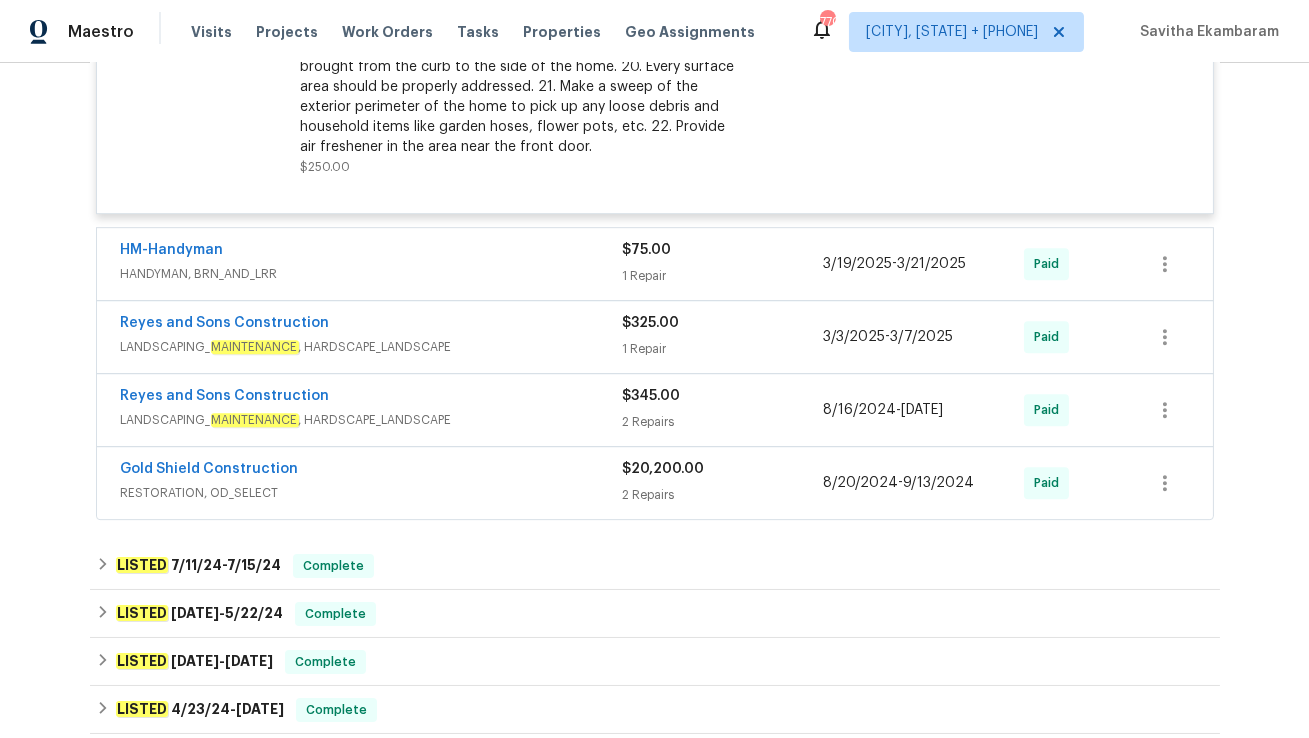 scroll, scrollTop: 12000, scrollLeft: 0, axis: vertical 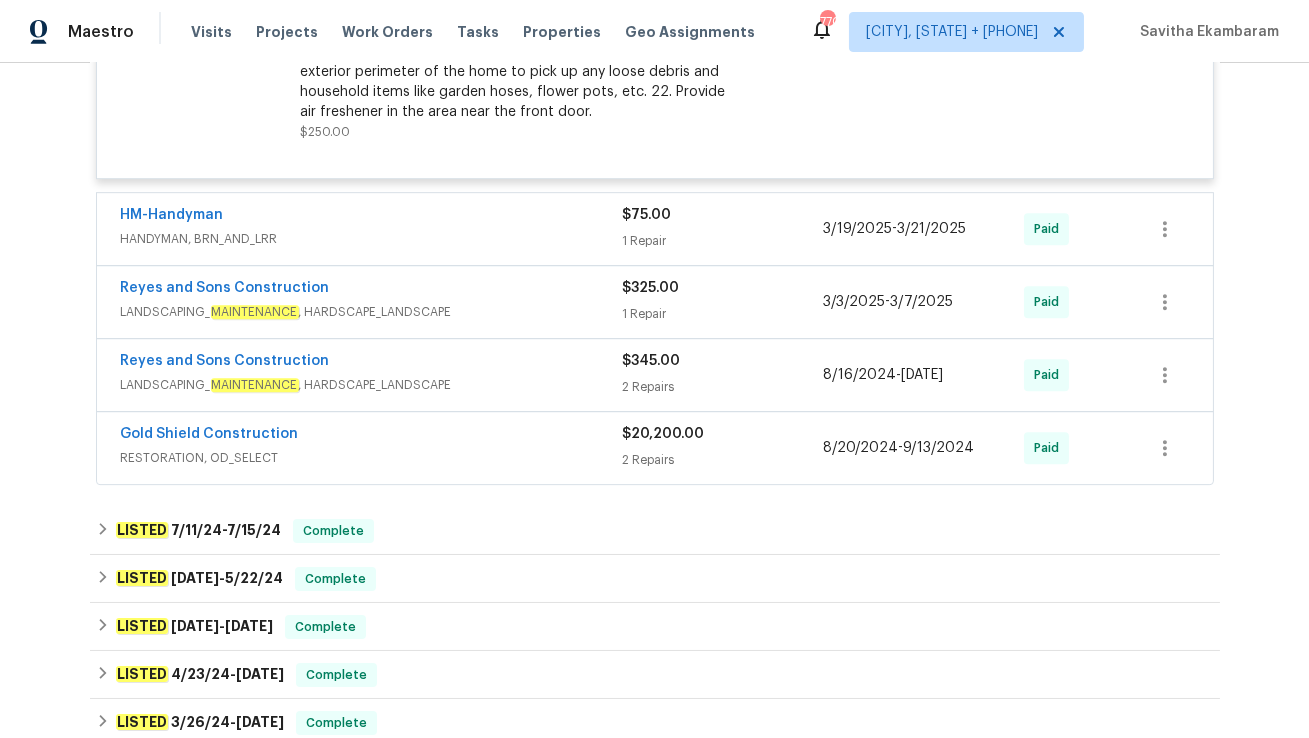 click on "HANDYMAN, BRN_AND_LRR" at bounding box center (372, 239) 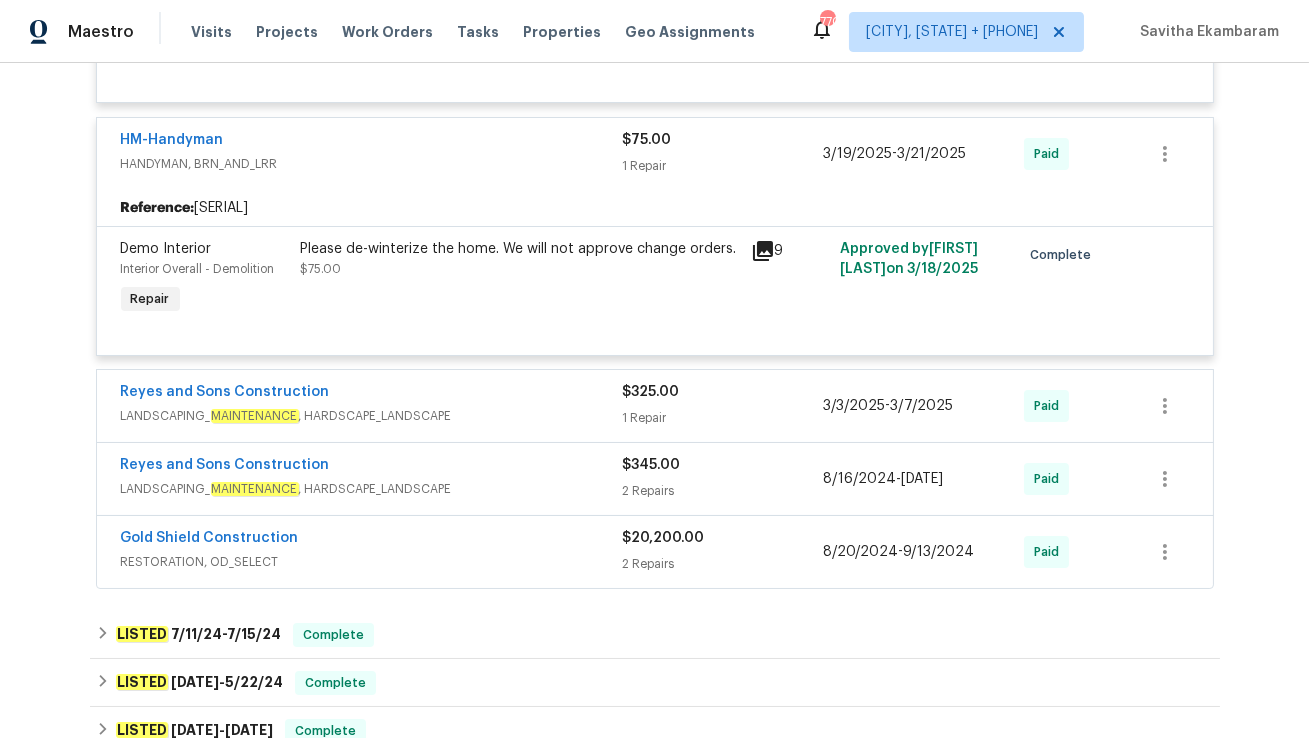 scroll, scrollTop: 12082, scrollLeft: 0, axis: vertical 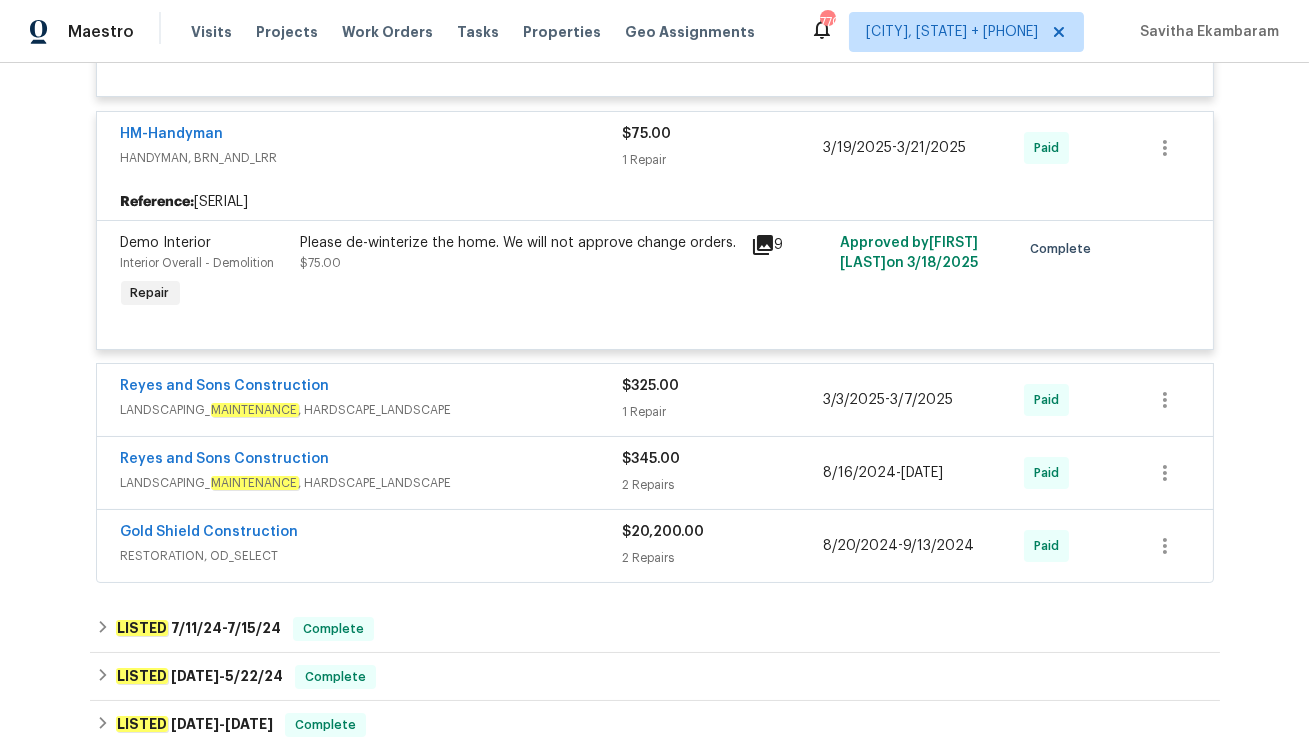click on "Reyes and Sons Construction" at bounding box center (372, 388) 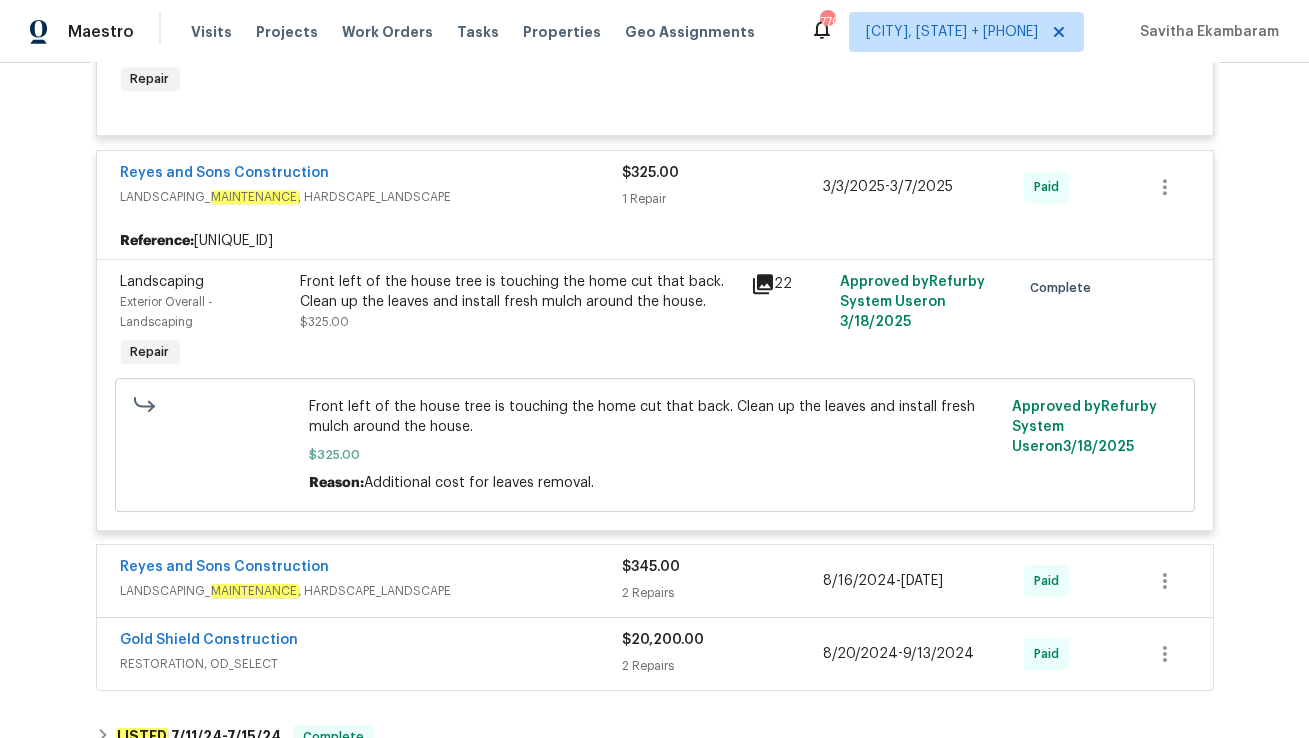 scroll, scrollTop: 12464, scrollLeft: 0, axis: vertical 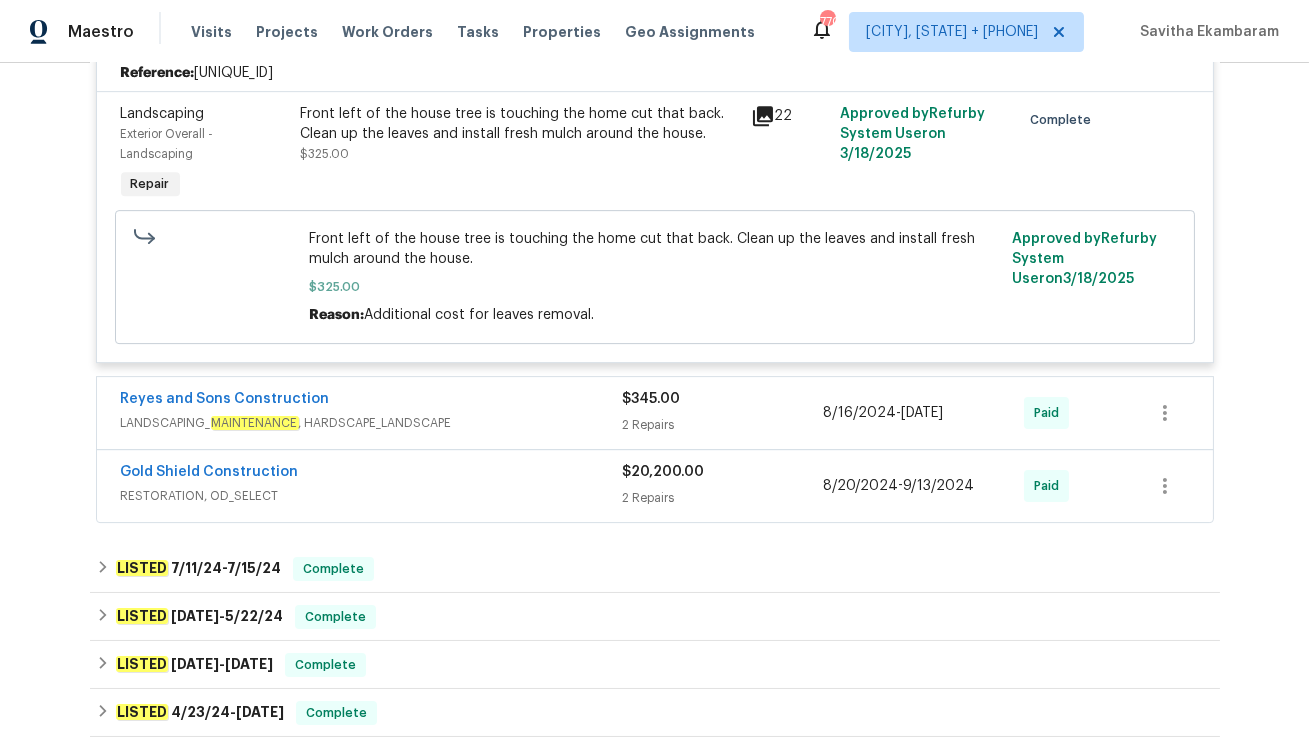 click on "Reyes and Sons Construction" at bounding box center [372, 401] 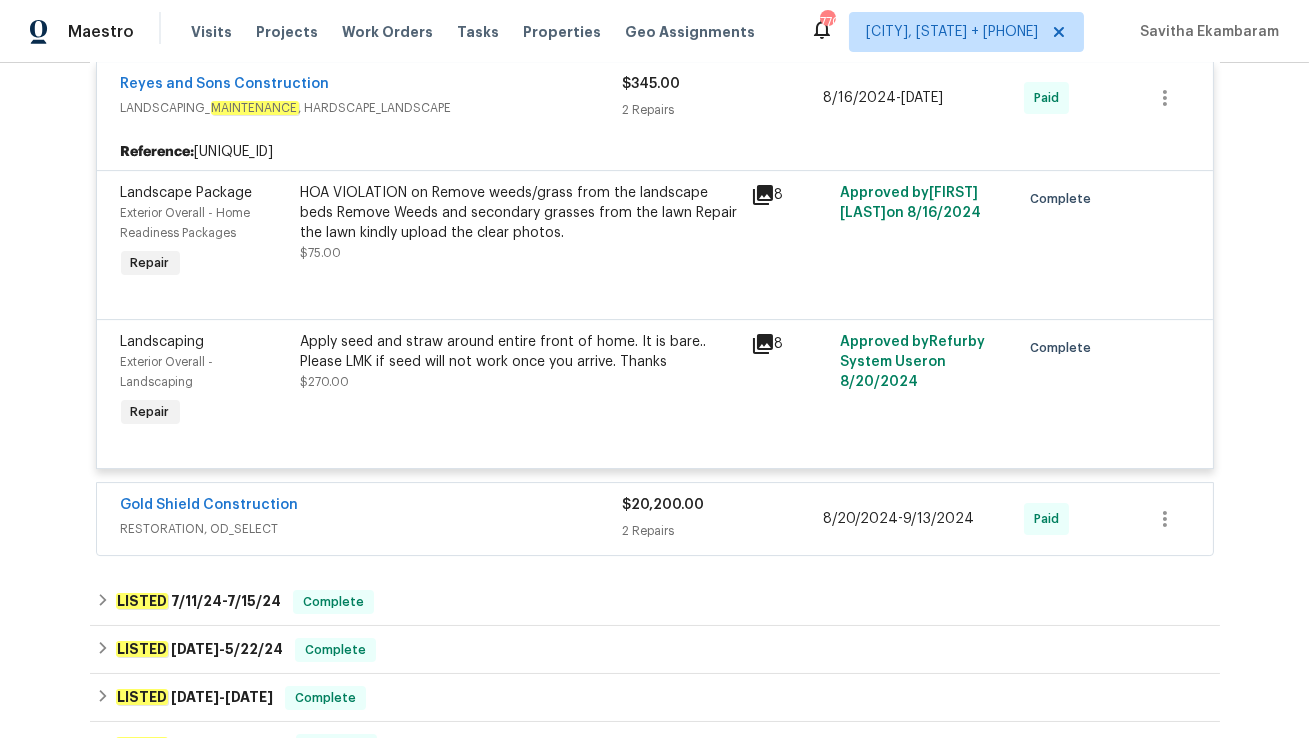 scroll, scrollTop: 12902, scrollLeft: 0, axis: vertical 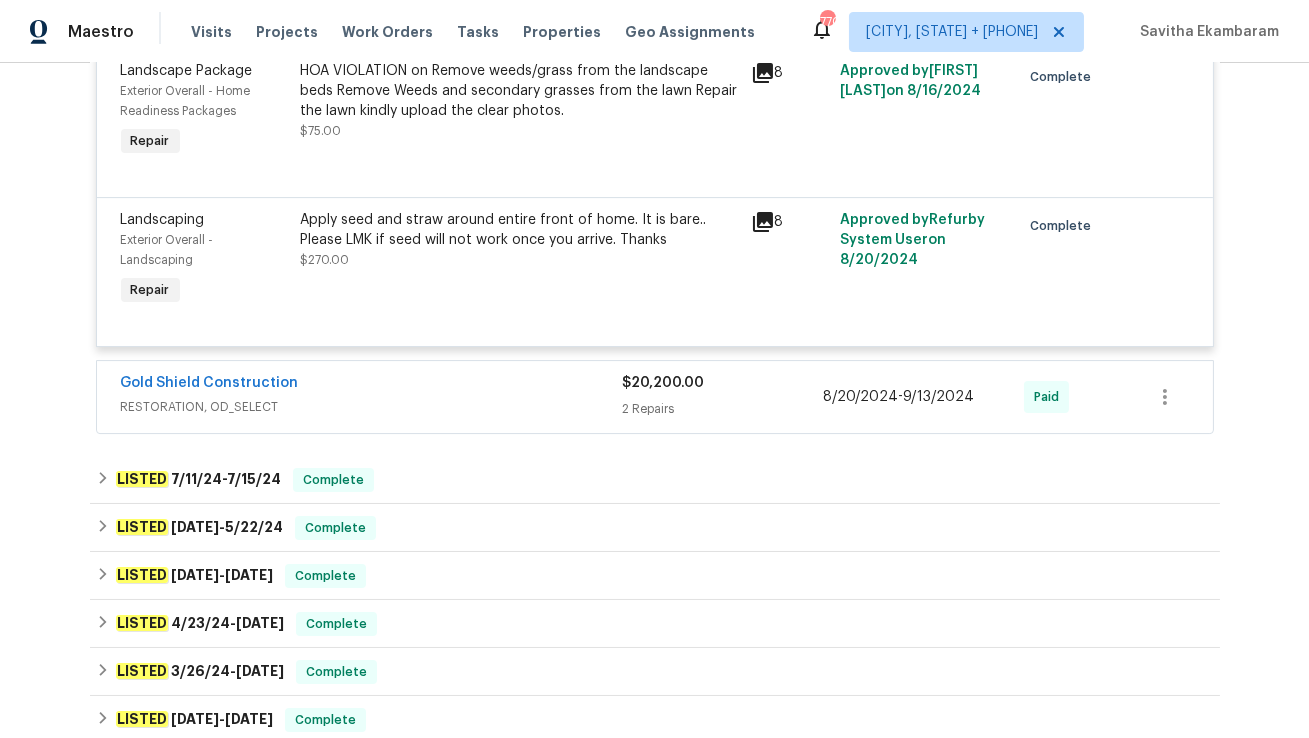 click on "RESTORATION, OD_SELECT" at bounding box center [372, 407] 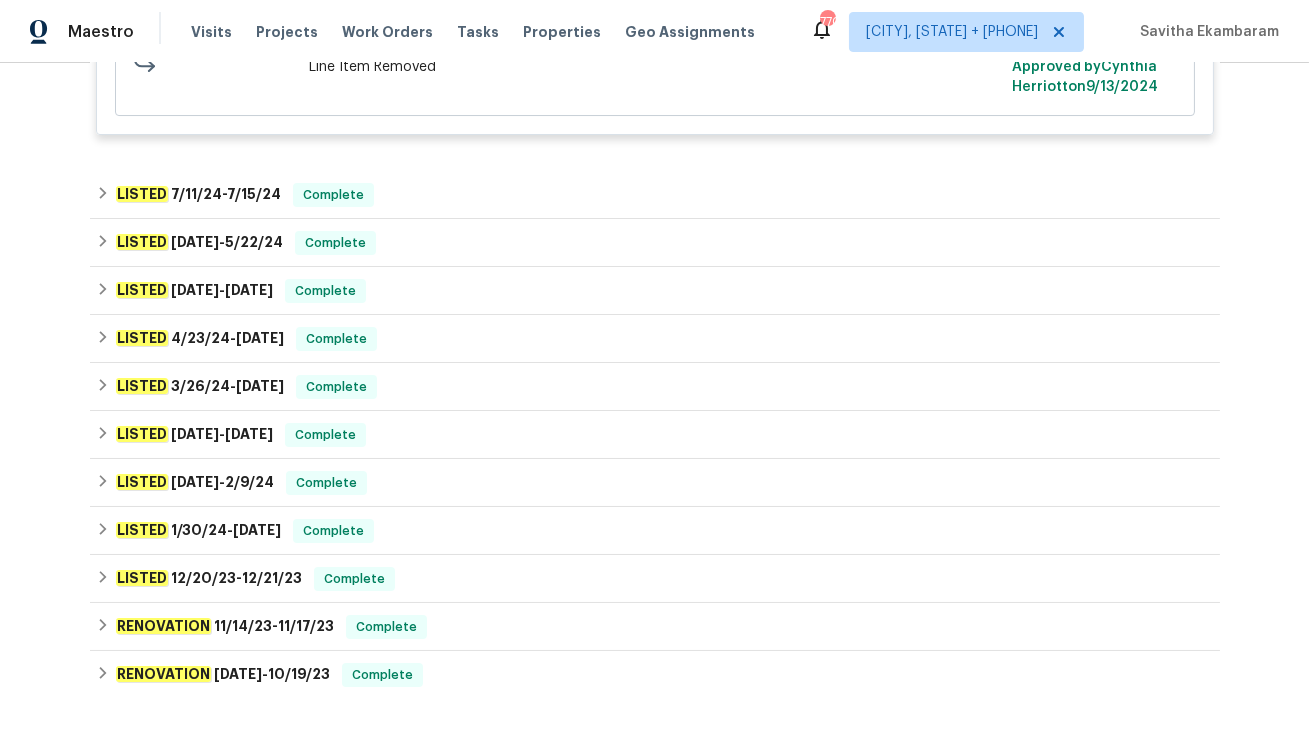scroll, scrollTop: 13565, scrollLeft: 0, axis: vertical 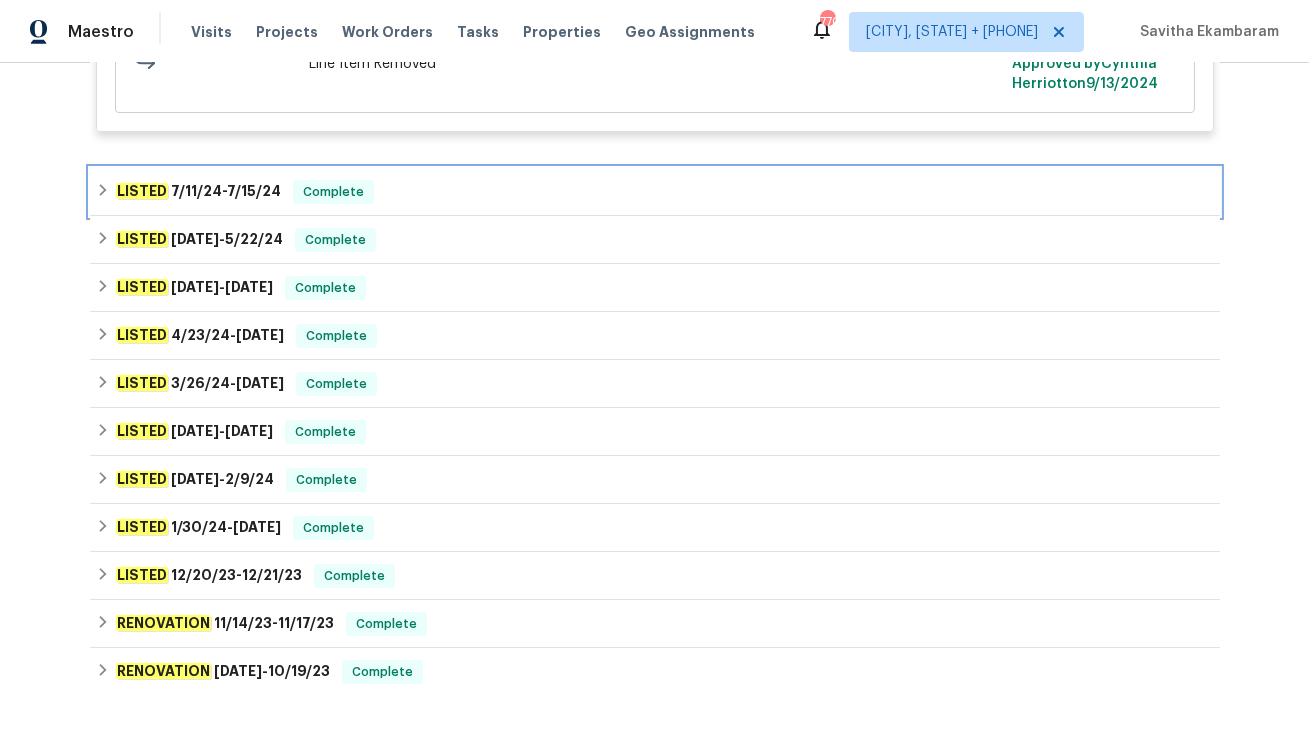 click on "LISTED 7/11/24 - 7/15/24 Complete" at bounding box center (655, 192) 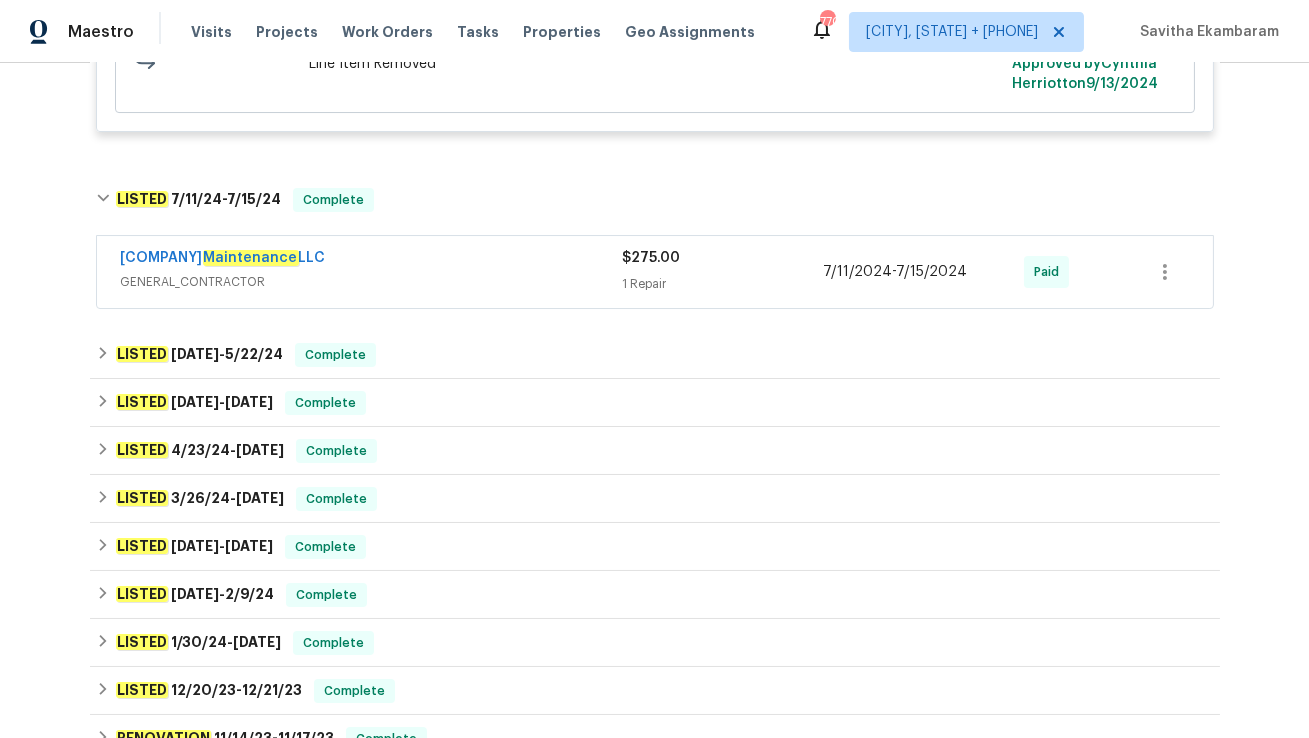 click on "[COMPANY] [SERVICE_TYPE]" at bounding box center [372, 272] 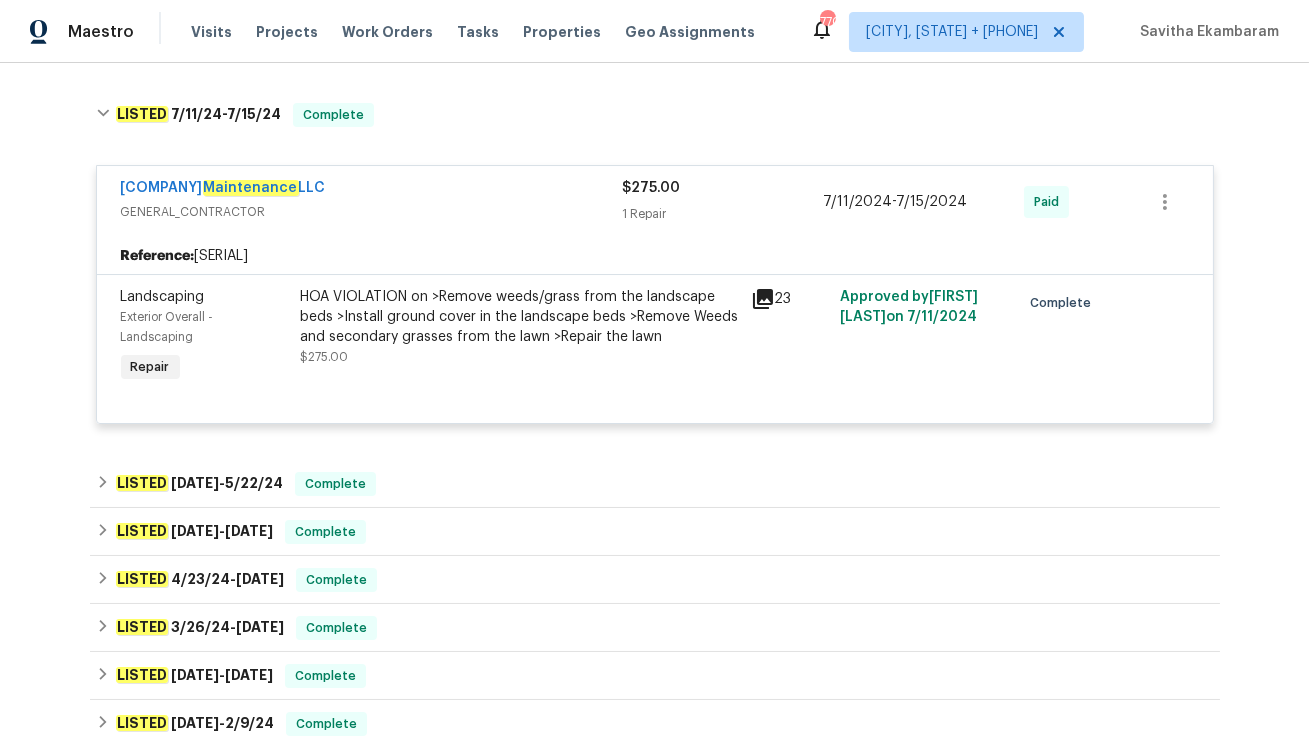 scroll, scrollTop: 13733, scrollLeft: 0, axis: vertical 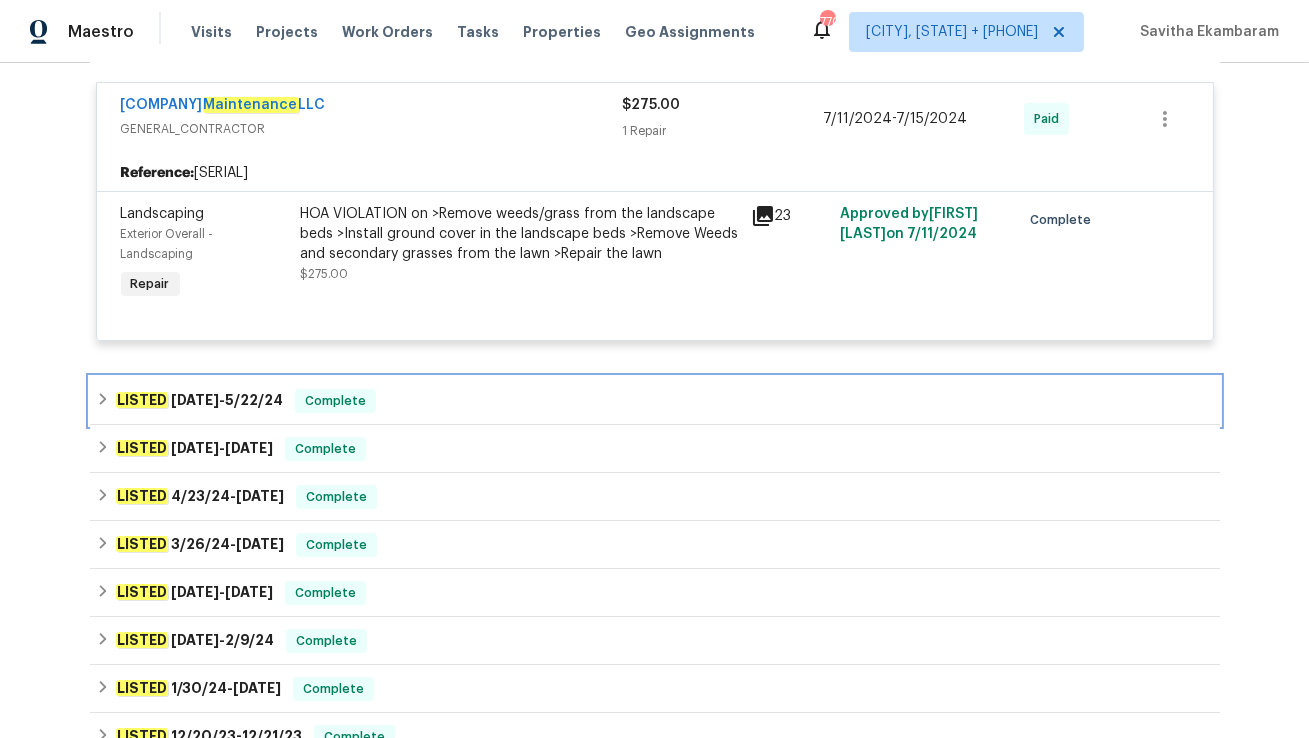 click on "LISTED [DATE] - [DATE] Complete" at bounding box center (655, 401) 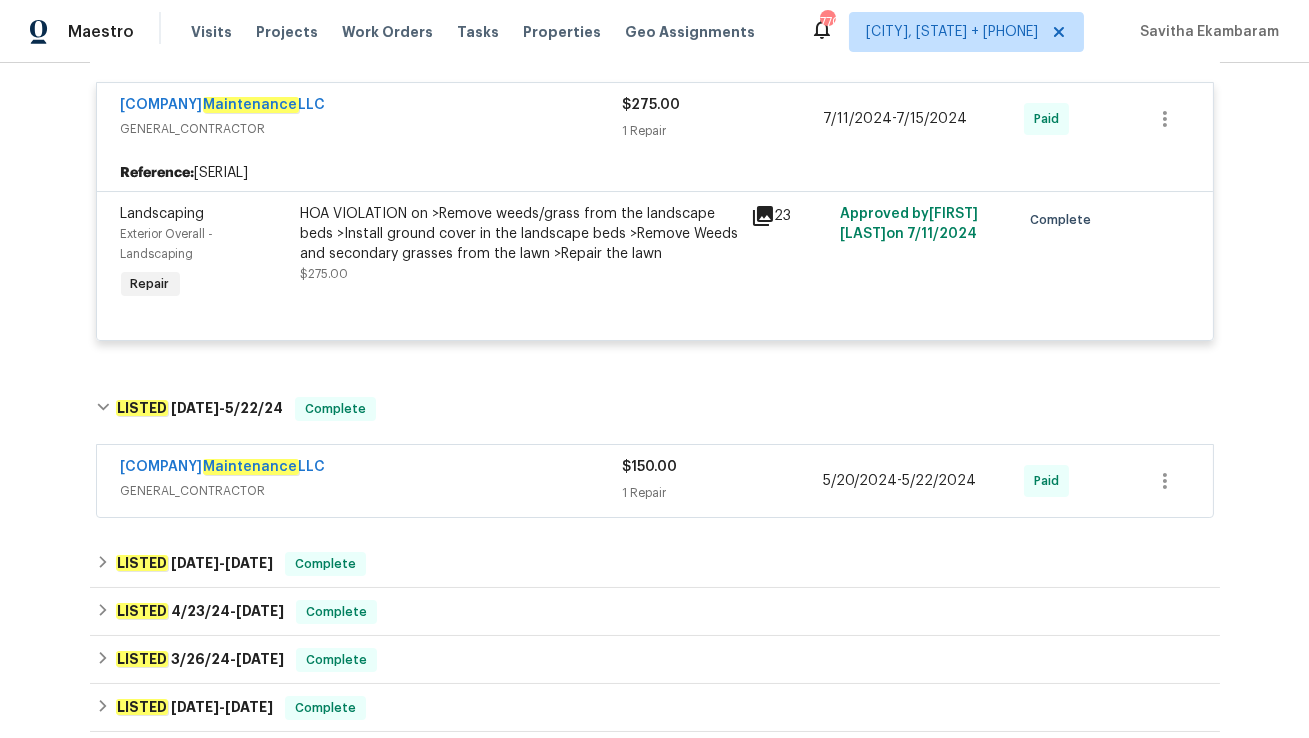 click on "[COMPANY]" at bounding box center [372, 469] 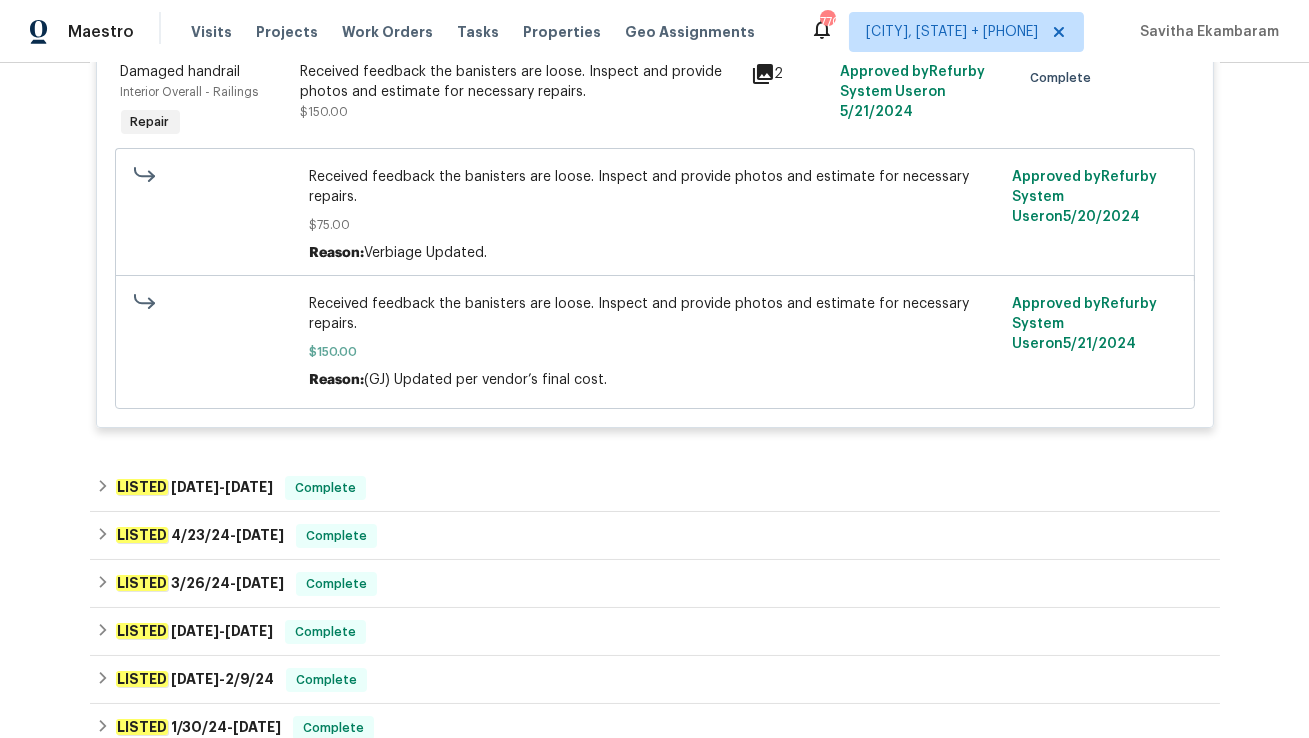 scroll, scrollTop: 14277, scrollLeft: 0, axis: vertical 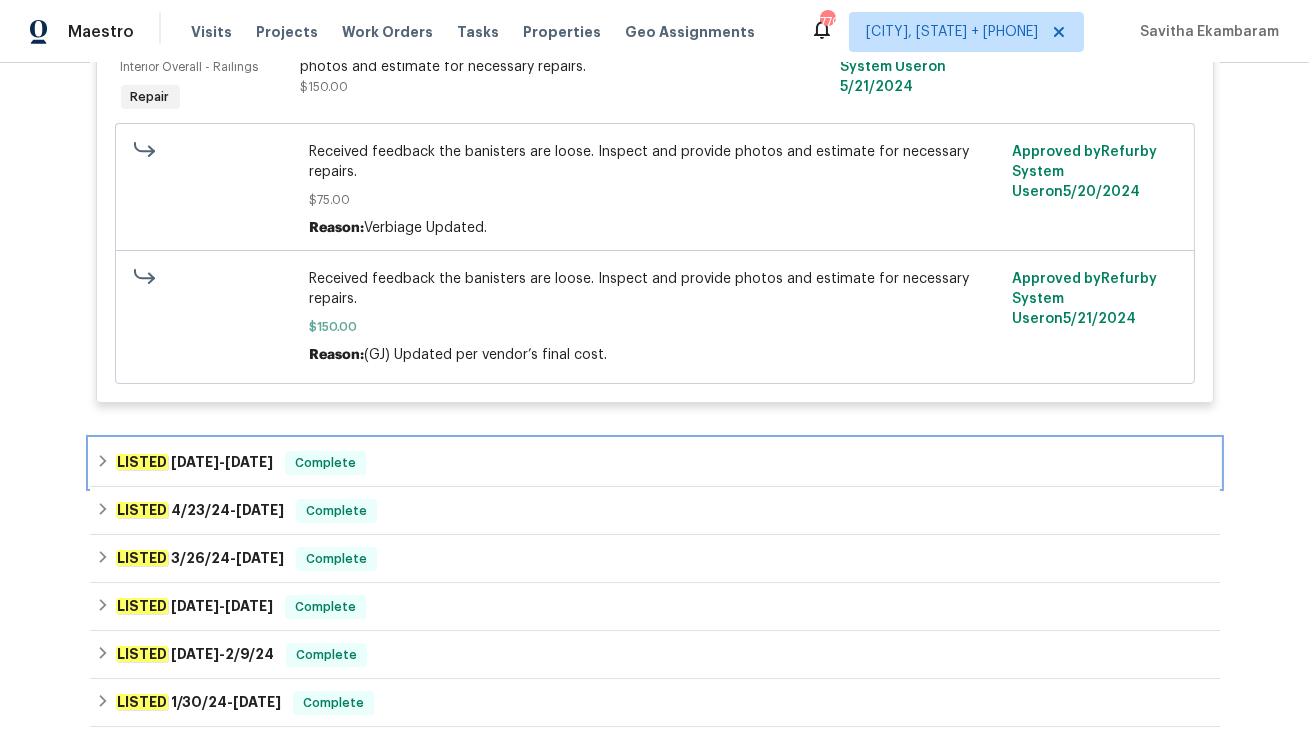 click on "LISTED 5/14/24 - 5/16/24 Complete" at bounding box center [655, 463] 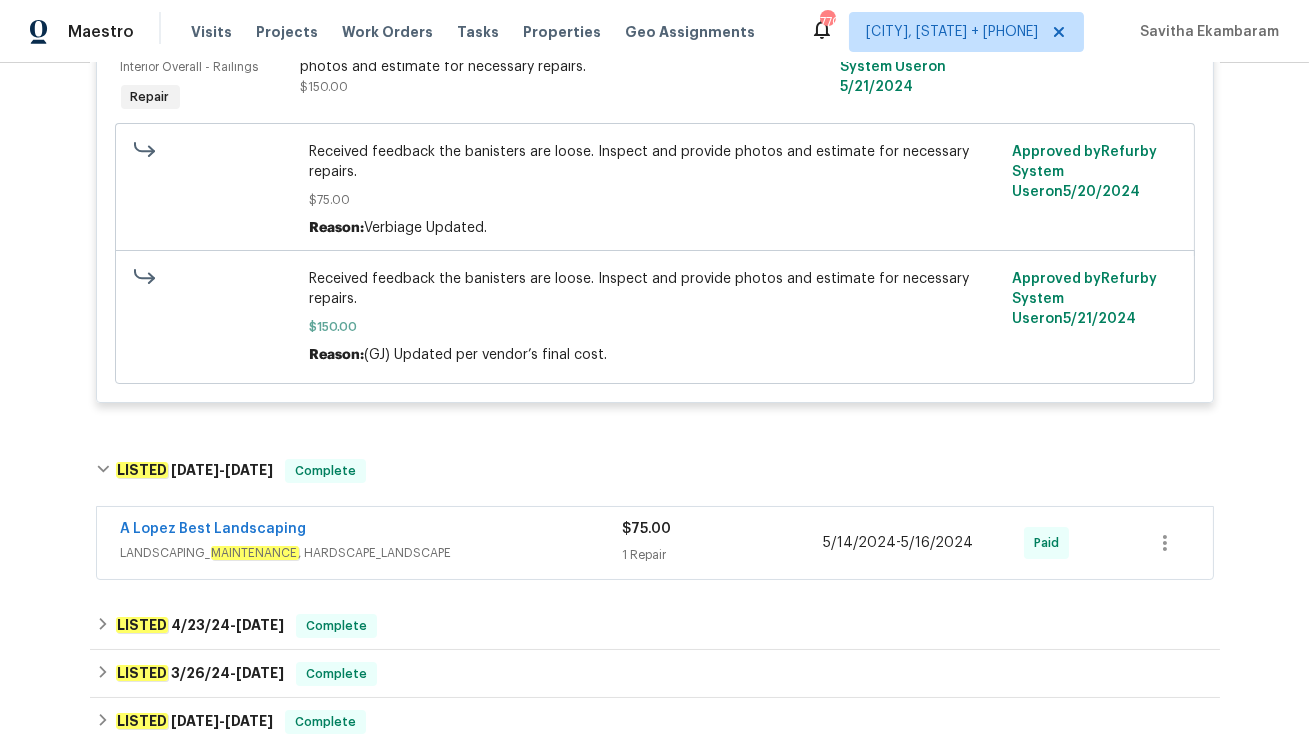 click on "A Lopez Best Landscaping" at bounding box center (372, 531) 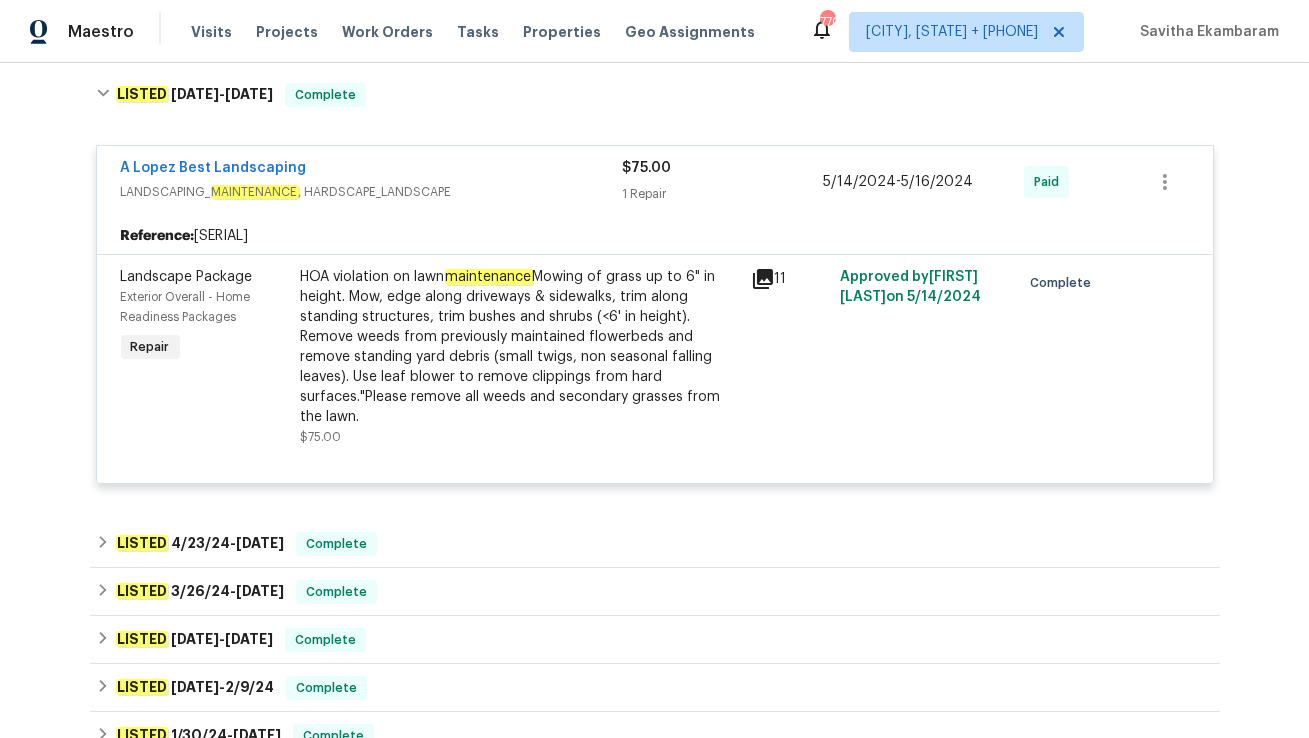 scroll, scrollTop: 14670, scrollLeft: 0, axis: vertical 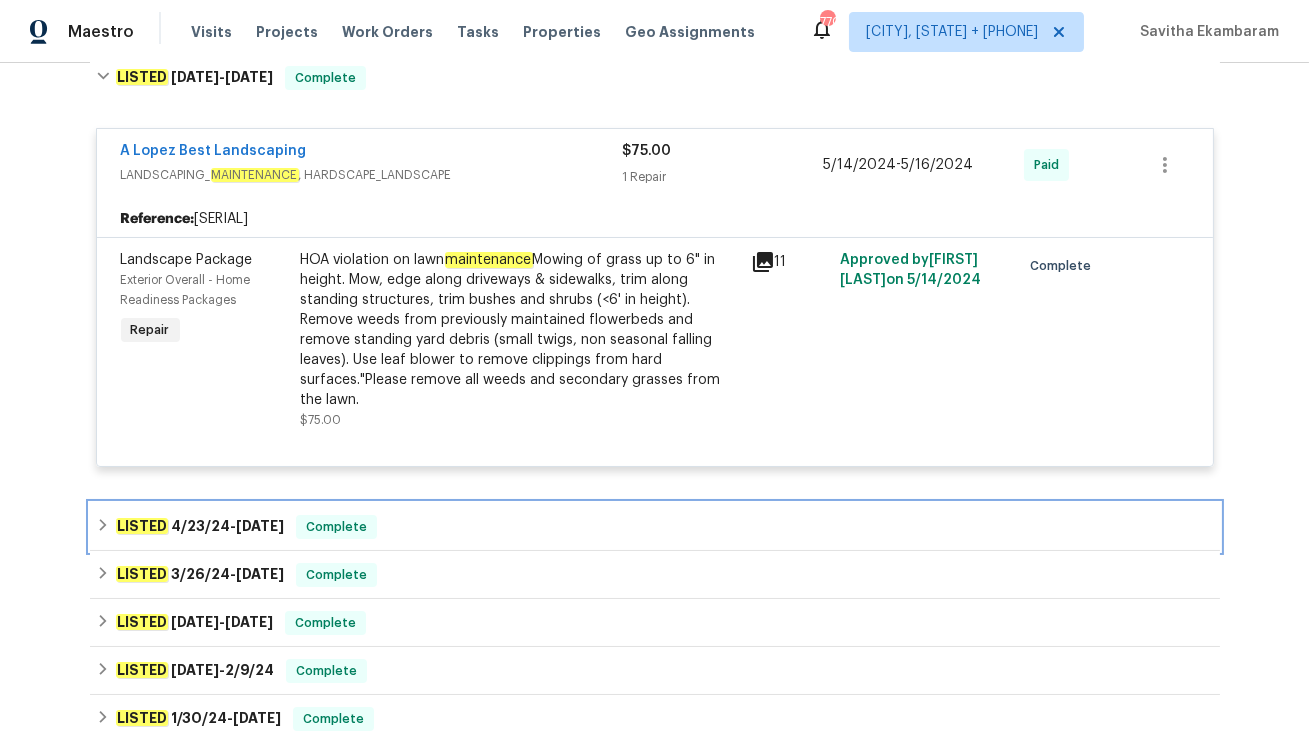 click on "LISTED [DATE] - [DATE] Complete" at bounding box center (655, 527) 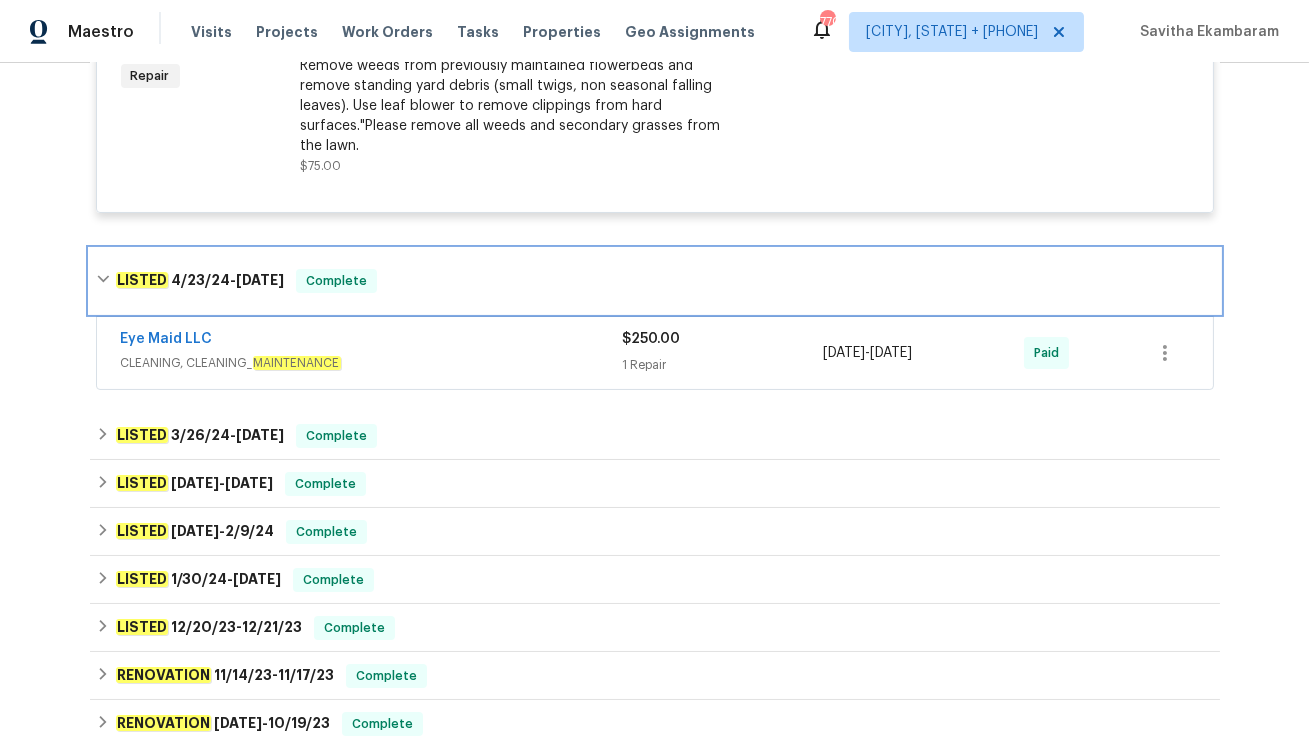 scroll, scrollTop: 14991, scrollLeft: 0, axis: vertical 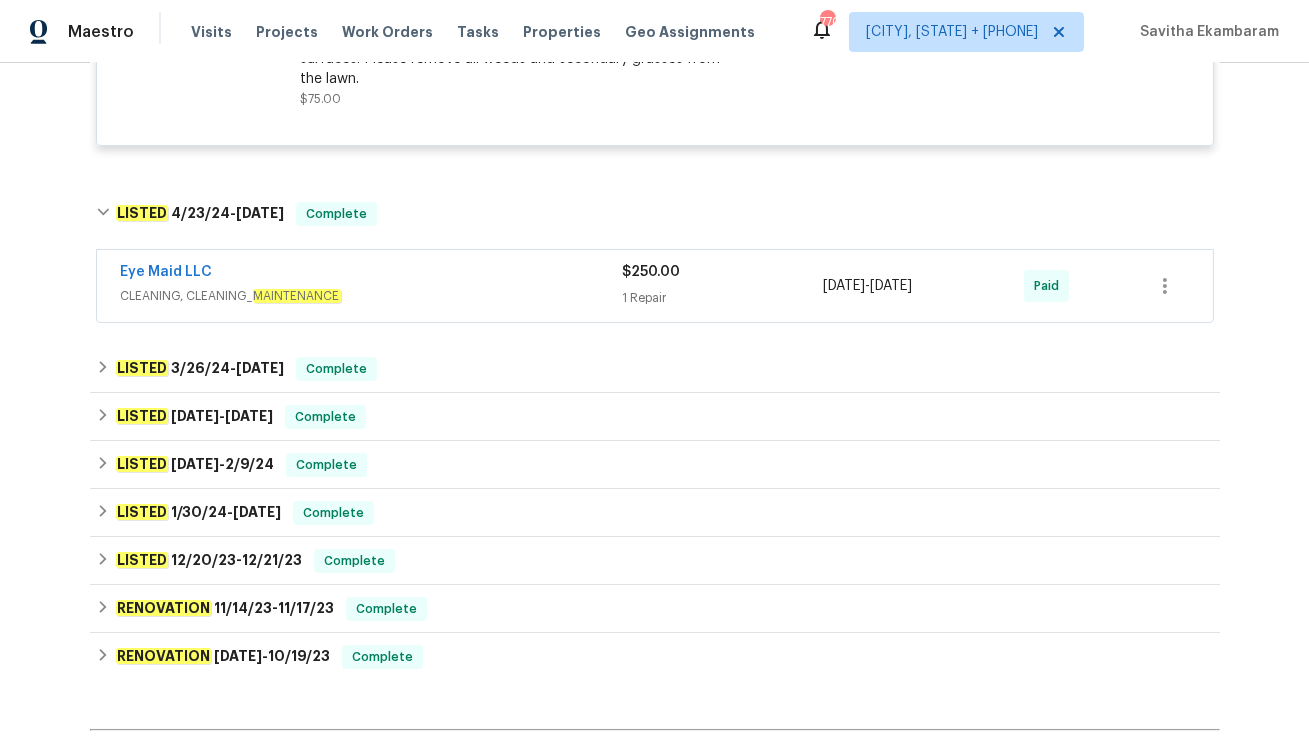 click on "Eye Maid LLC" at bounding box center [372, 274] 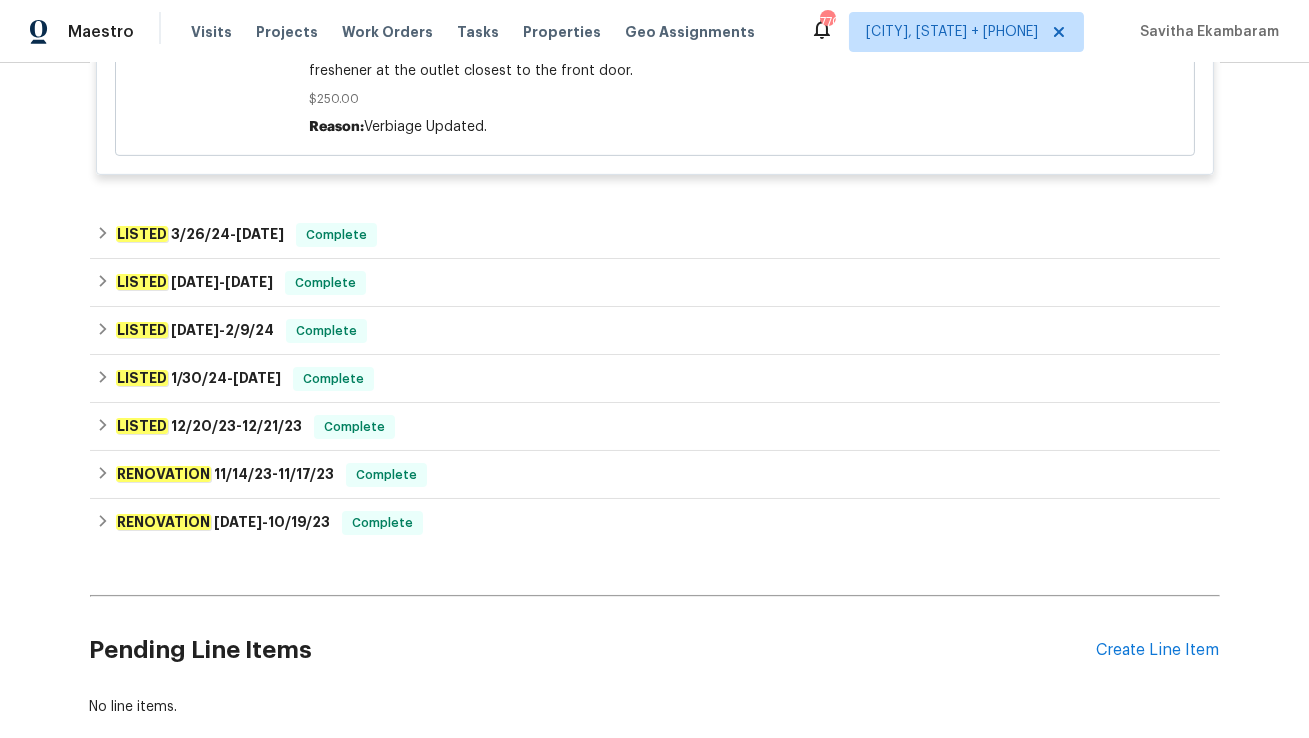 scroll, scrollTop: 16055, scrollLeft: 0, axis: vertical 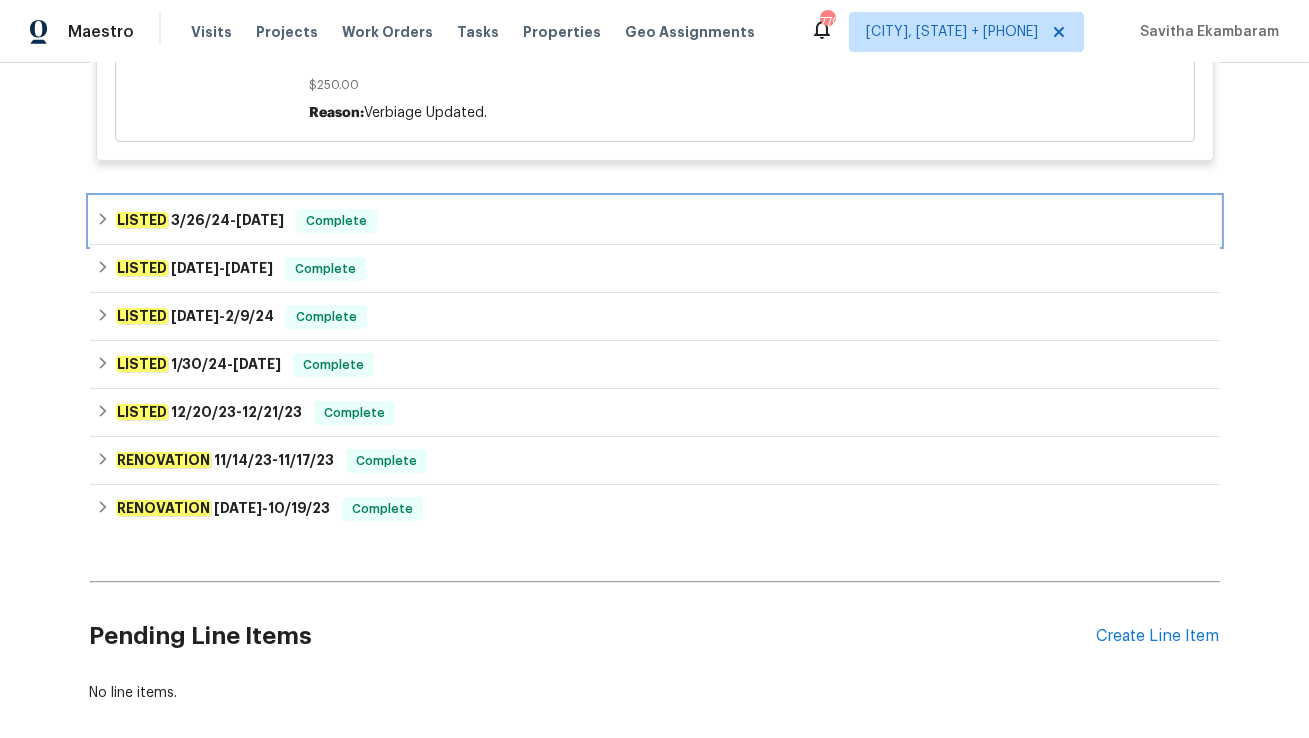click on "LISTED [DATE] - [DATE] Complete" at bounding box center (655, 221) 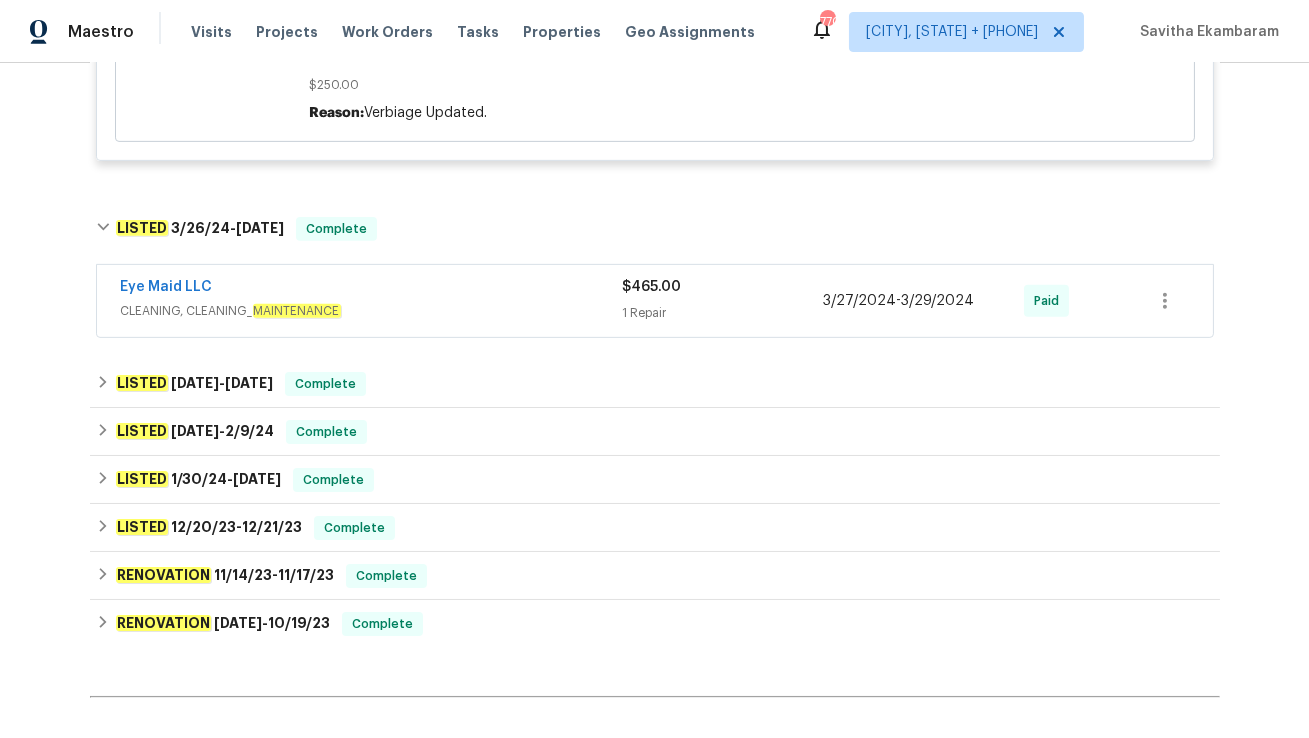 click on "[COMPANY] CLEANING, CLEANING_ MAINTENANCE $[PRICE] 1 Repair [DATE] - [DATE] Paid" at bounding box center [655, 301] 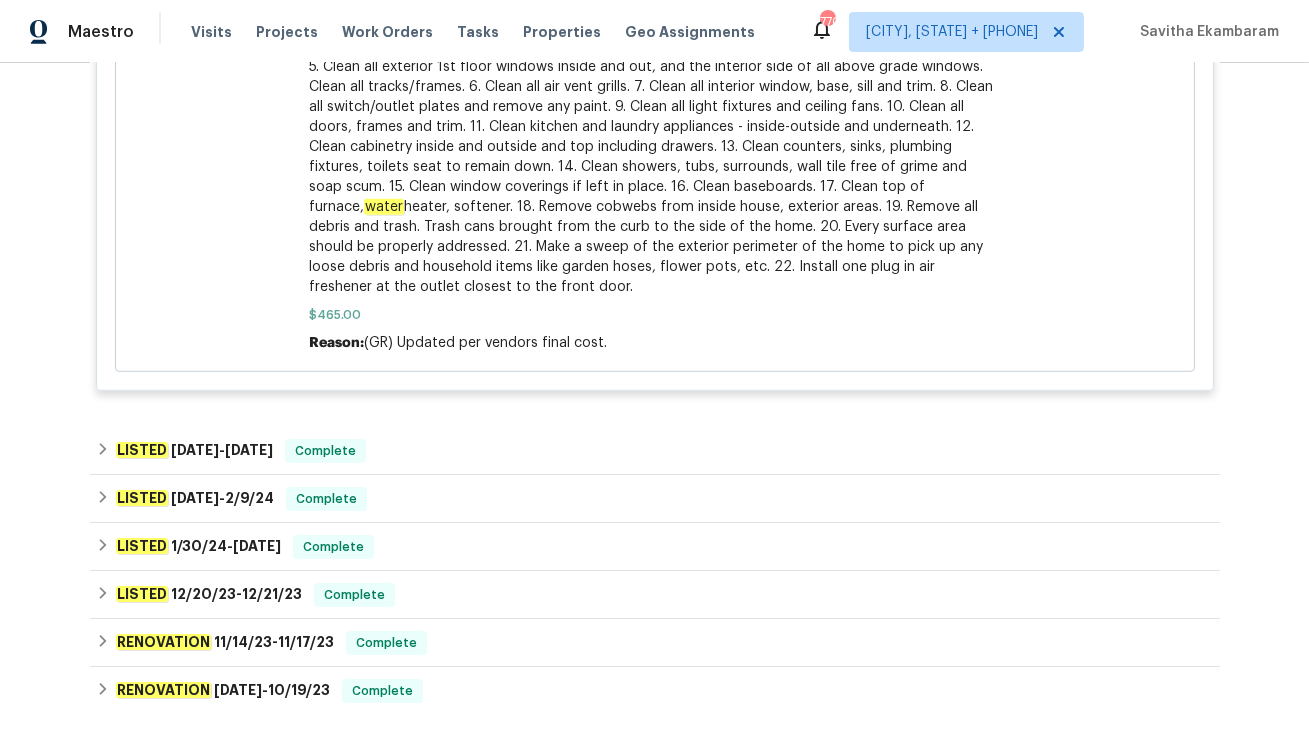 scroll, scrollTop: 17506, scrollLeft: 0, axis: vertical 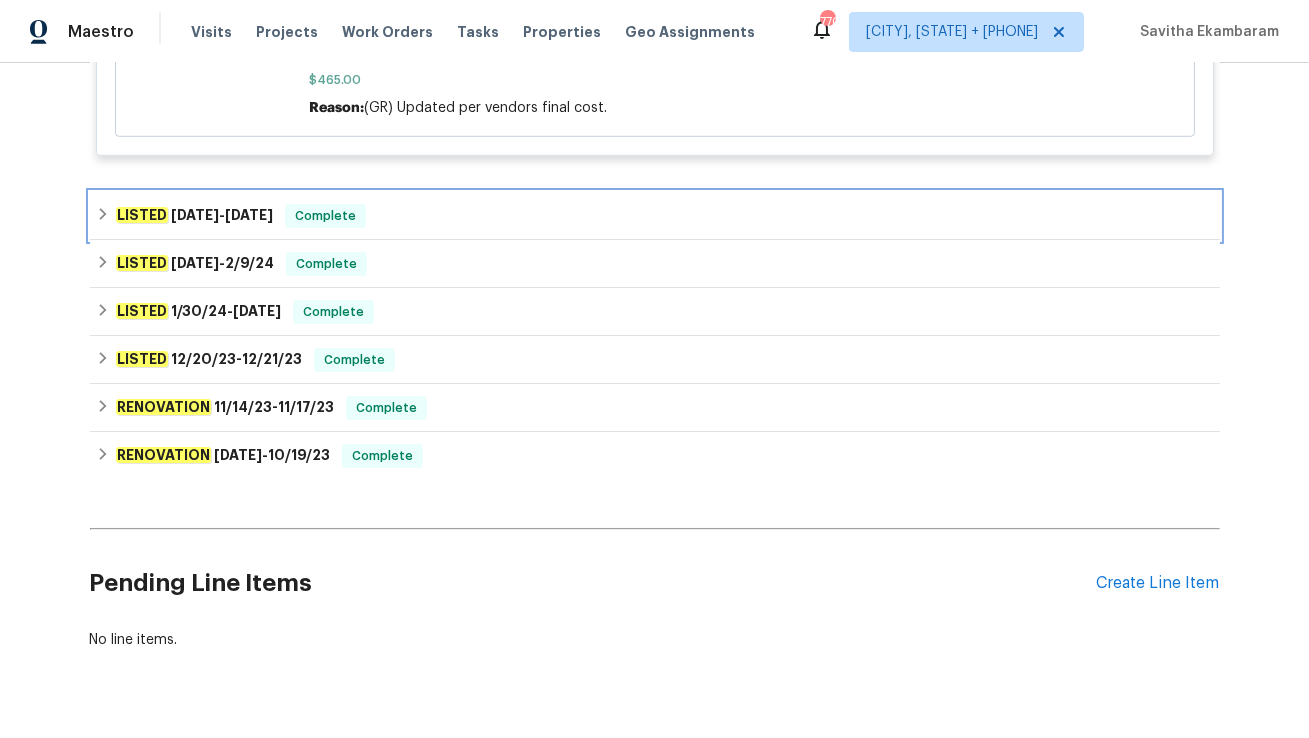 click on "LISTED [DATE] - [DATE] Complete" at bounding box center [655, 216] 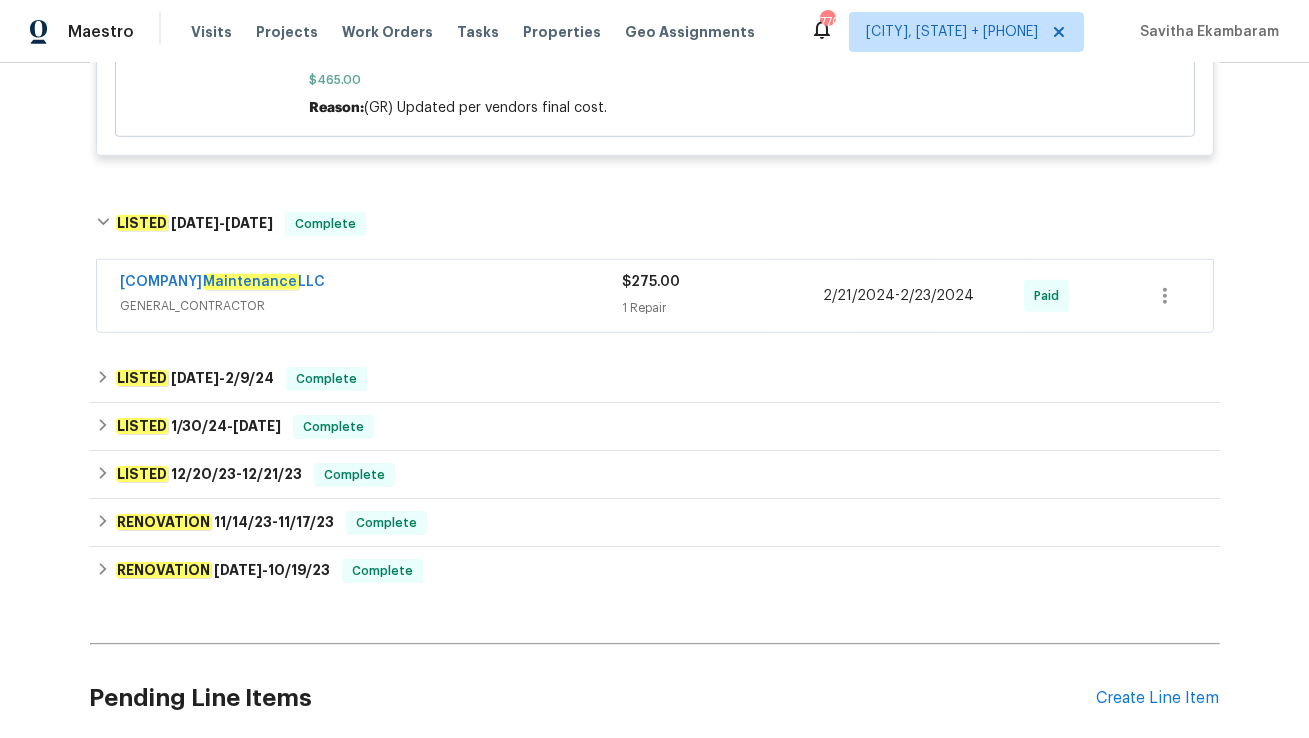 click on "GENERAL_CONTRACTOR" at bounding box center (372, 306) 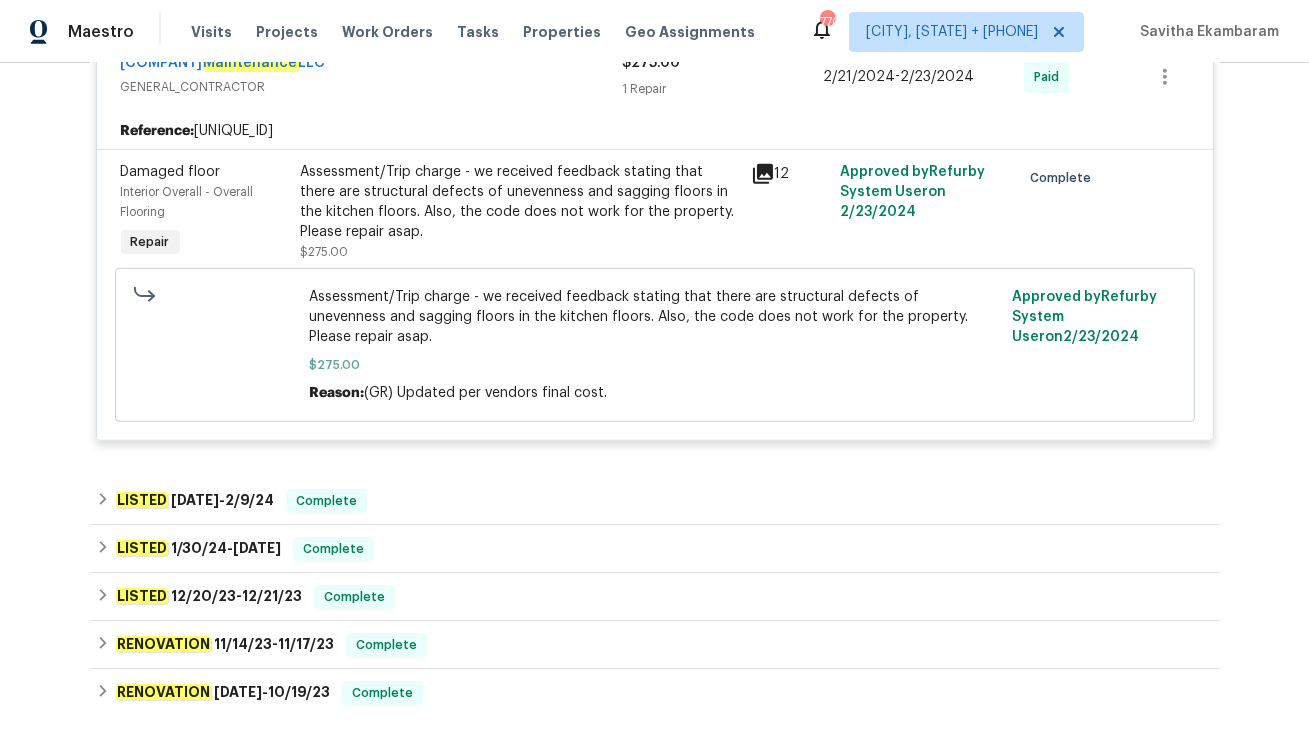 scroll, scrollTop: 17806, scrollLeft: 0, axis: vertical 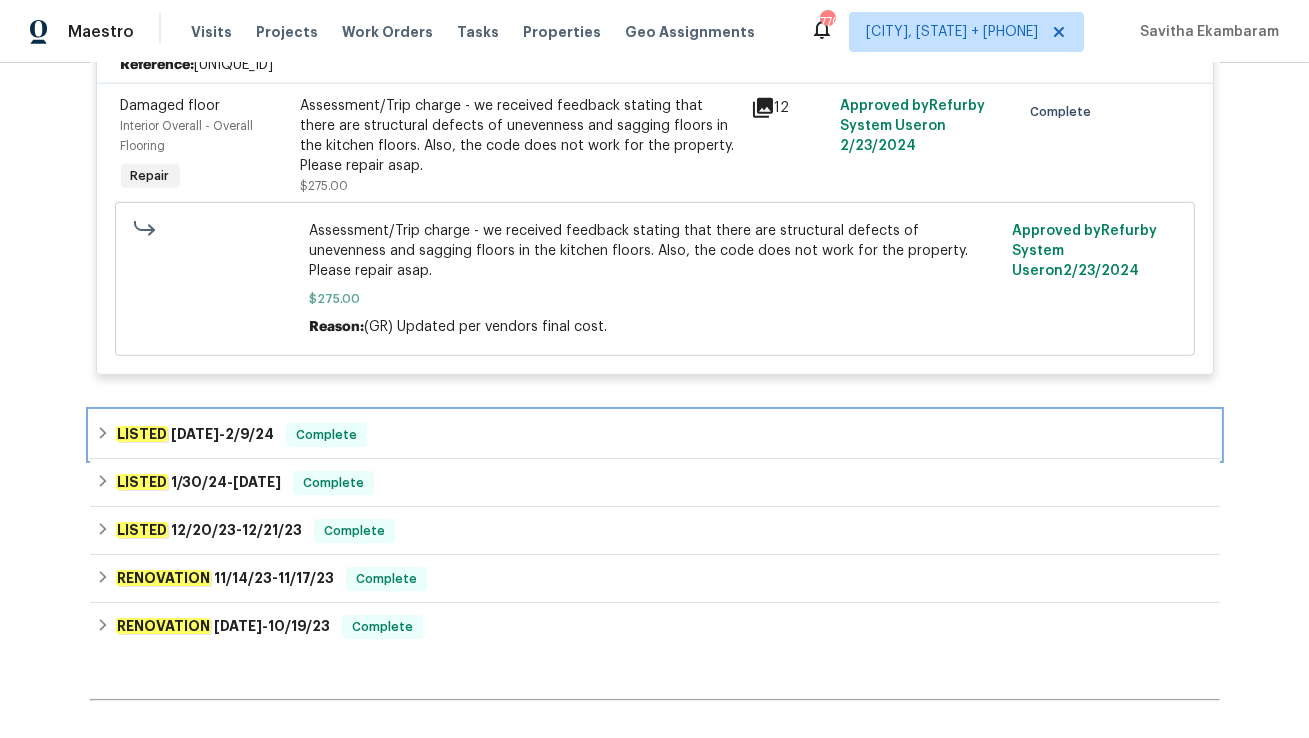 click on "LISTED 2/6/24 - 2/9/24 Complete" at bounding box center [655, 435] 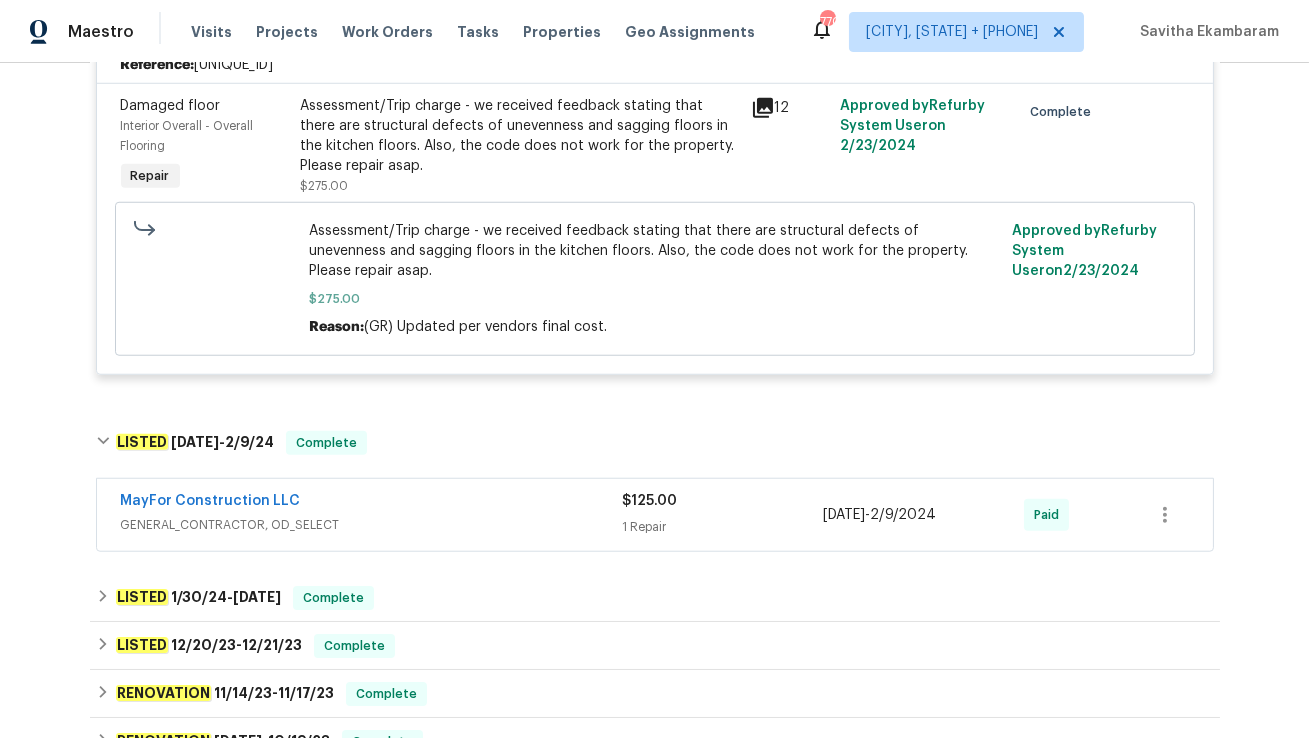 click on "GENERAL_CONTRACTOR, OD_SELECT" at bounding box center (372, 525) 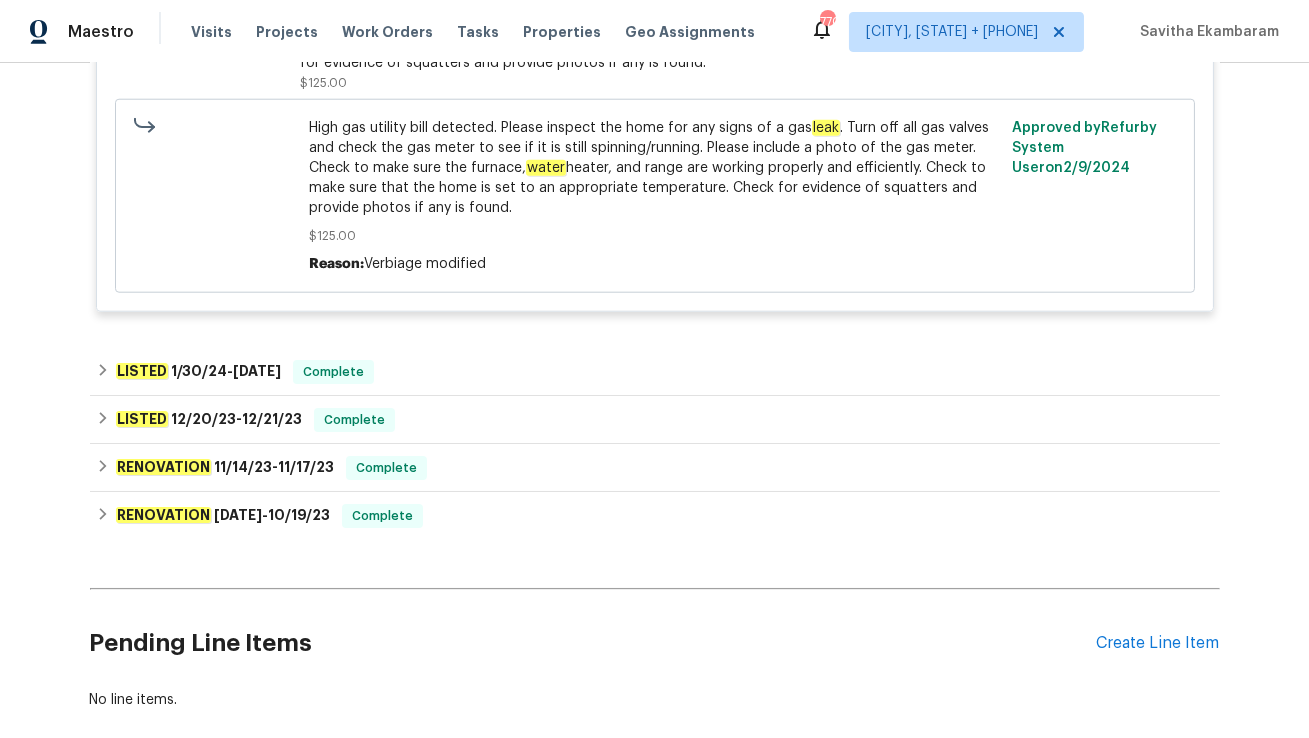 scroll, scrollTop: 18512, scrollLeft: 0, axis: vertical 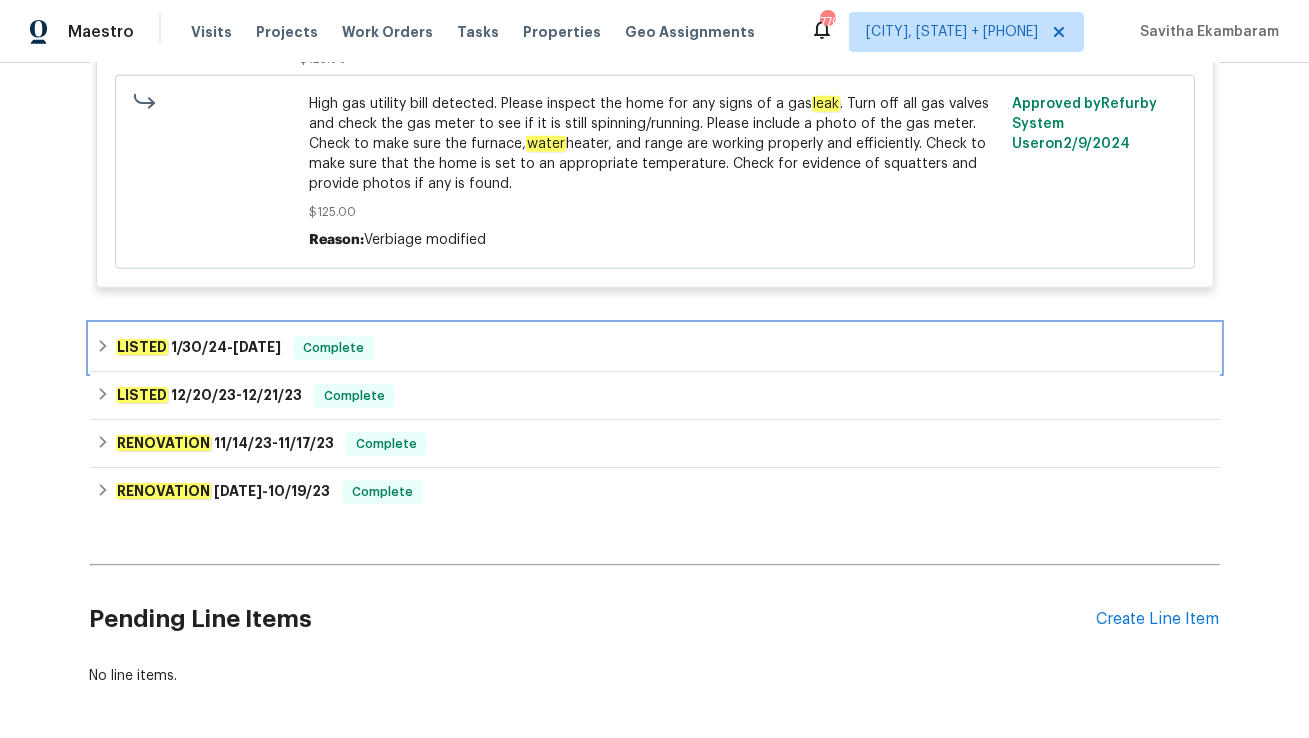 click on "LISTED [DATE] - [DATE] Complete" at bounding box center [655, 348] 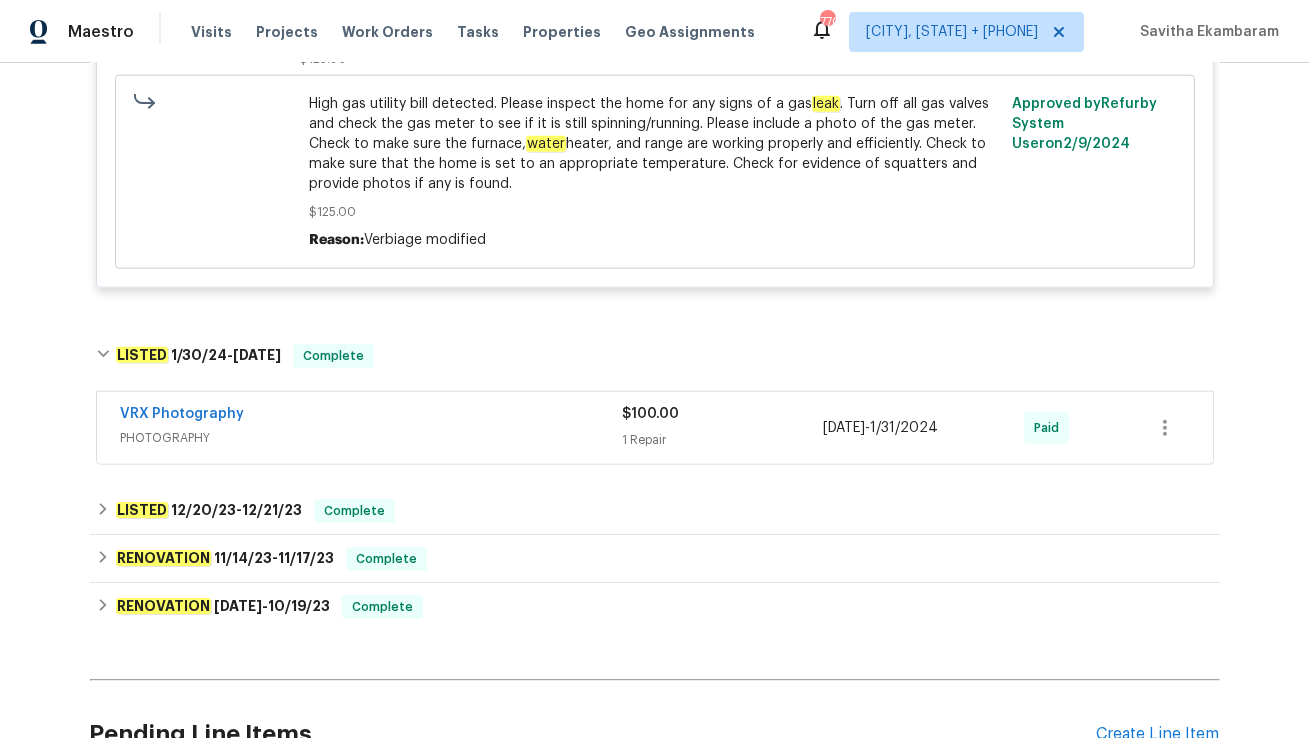 click on "[BRAND] [SERVICE] $[PRICE] 1 Repair [DATE] - [DATE] Paid" at bounding box center [655, 428] 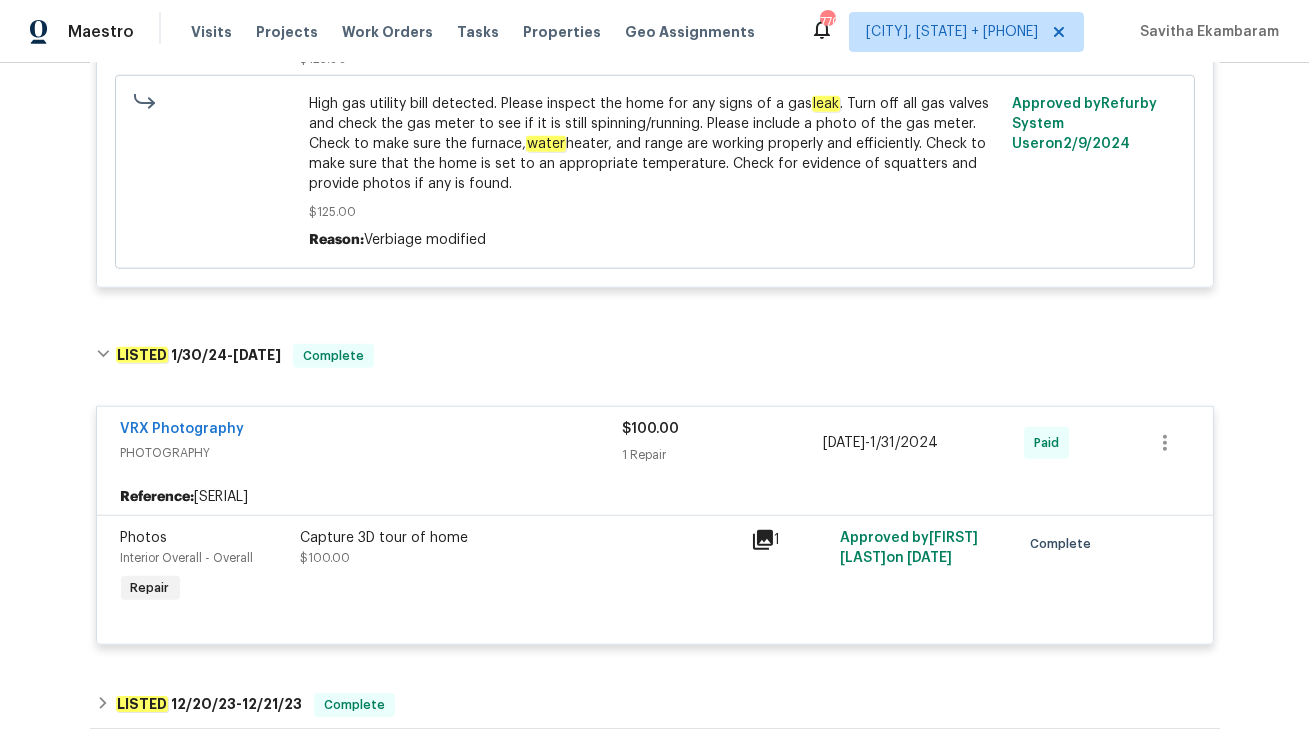scroll, scrollTop: 18839, scrollLeft: 0, axis: vertical 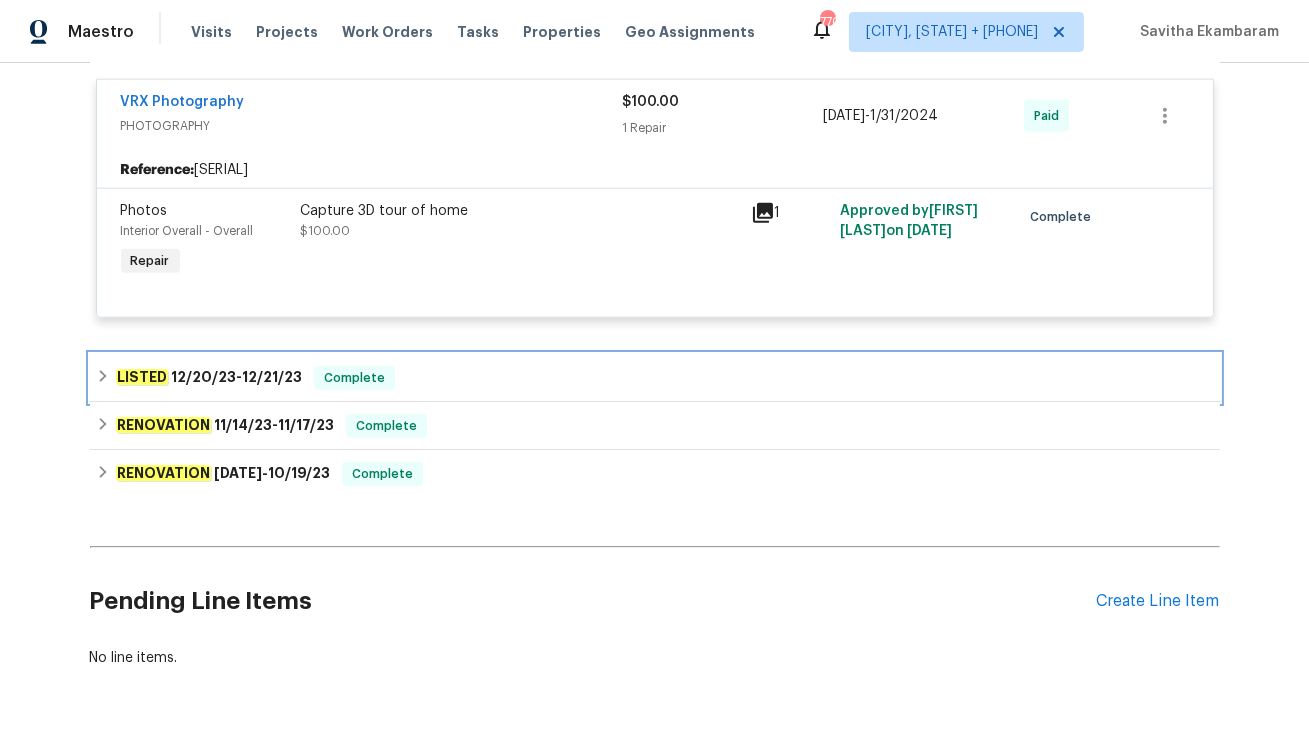 click on "LISTED [DATE] - [DATE] Complete" at bounding box center [655, 378] 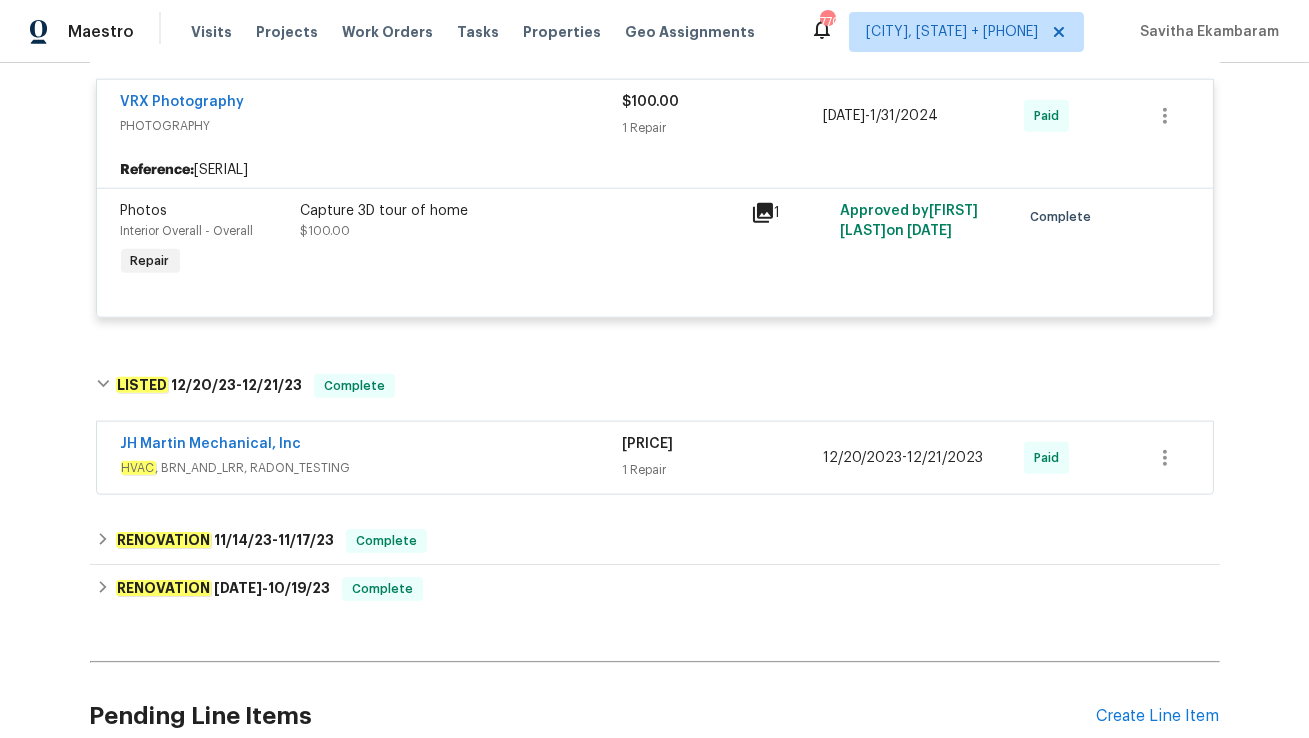 click on "HVAC , BRN_AND_LRR, RADON_TESTING" at bounding box center (372, 468) 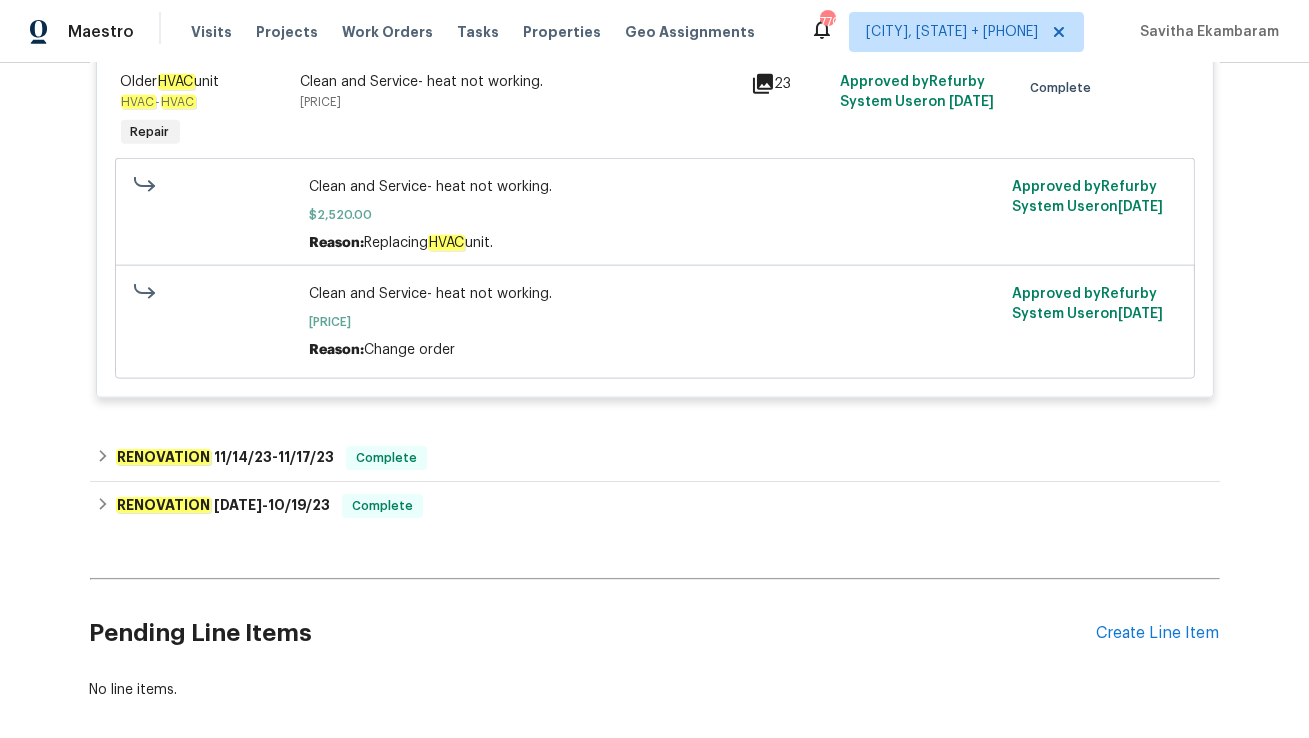 scroll, scrollTop: 19359, scrollLeft: 0, axis: vertical 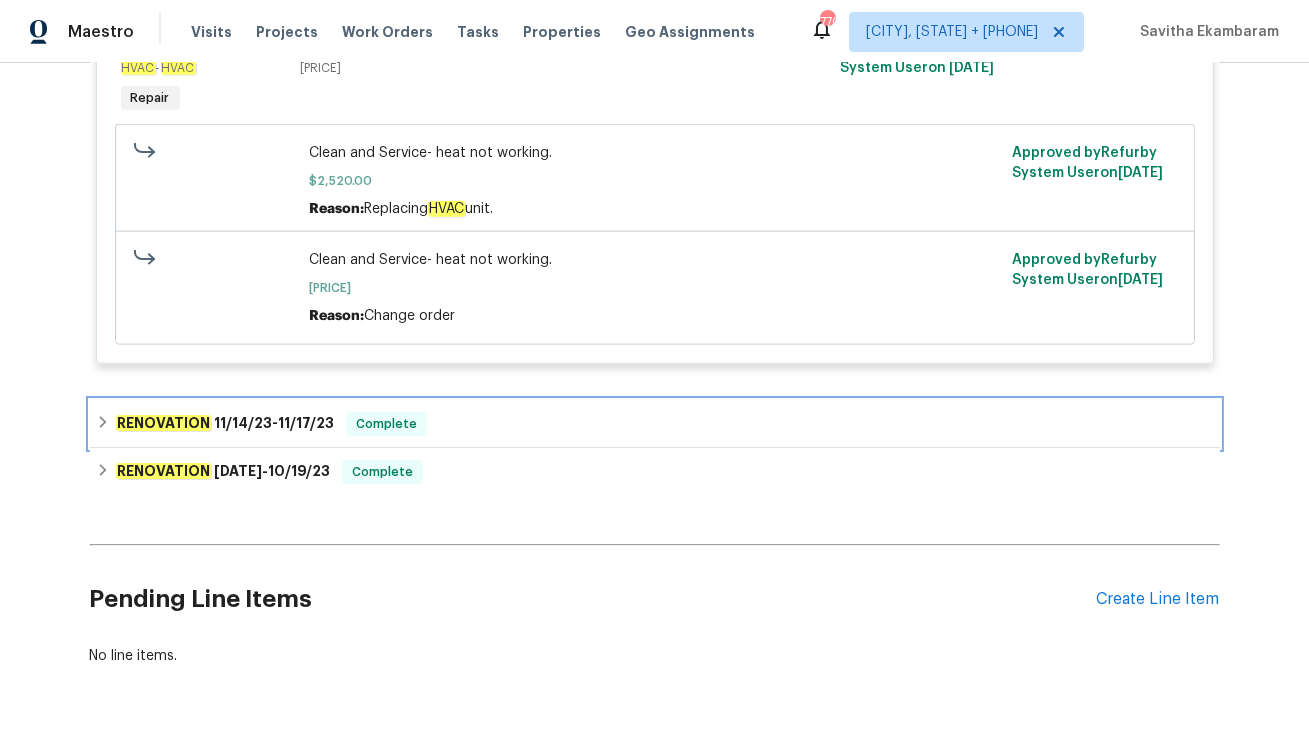 click on "RENOVATION 11/14/23 - 11/17/23 Complete" at bounding box center [655, 424] 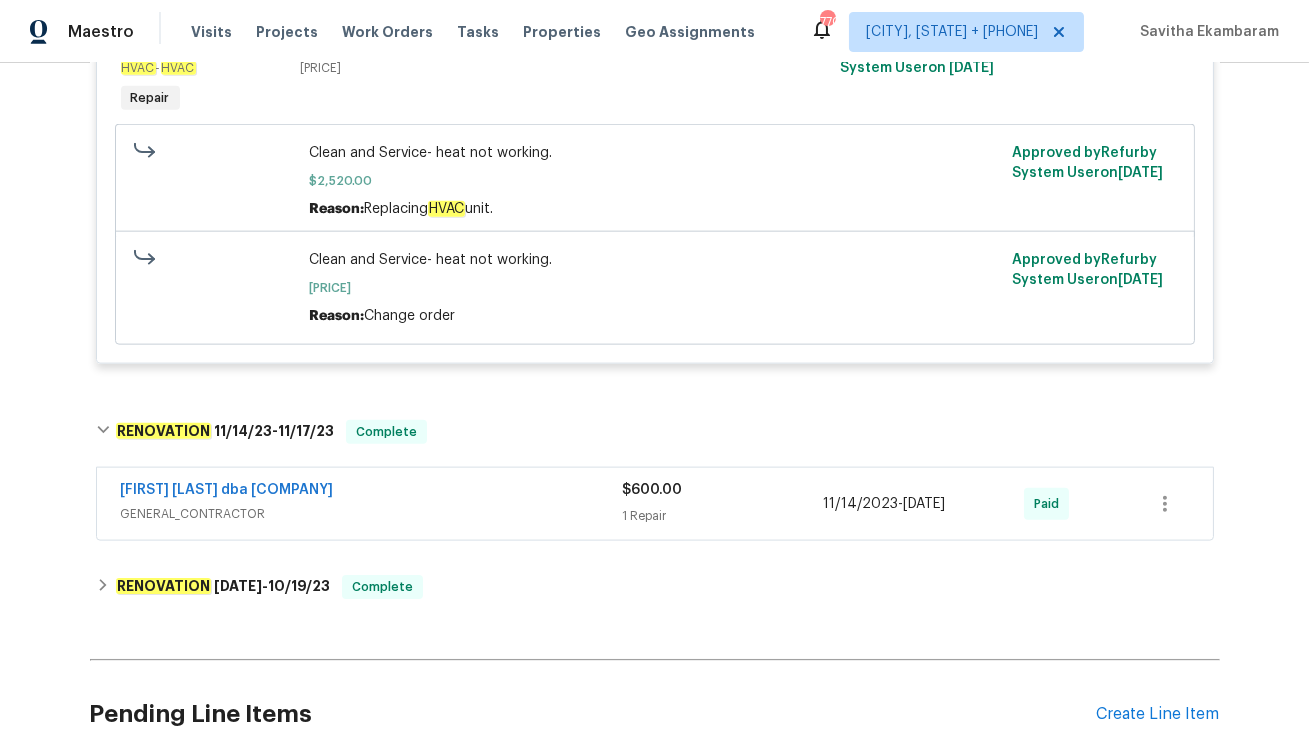 click on "[FIRST] [LAST] dba [COMPANY]" at bounding box center [372, 492] 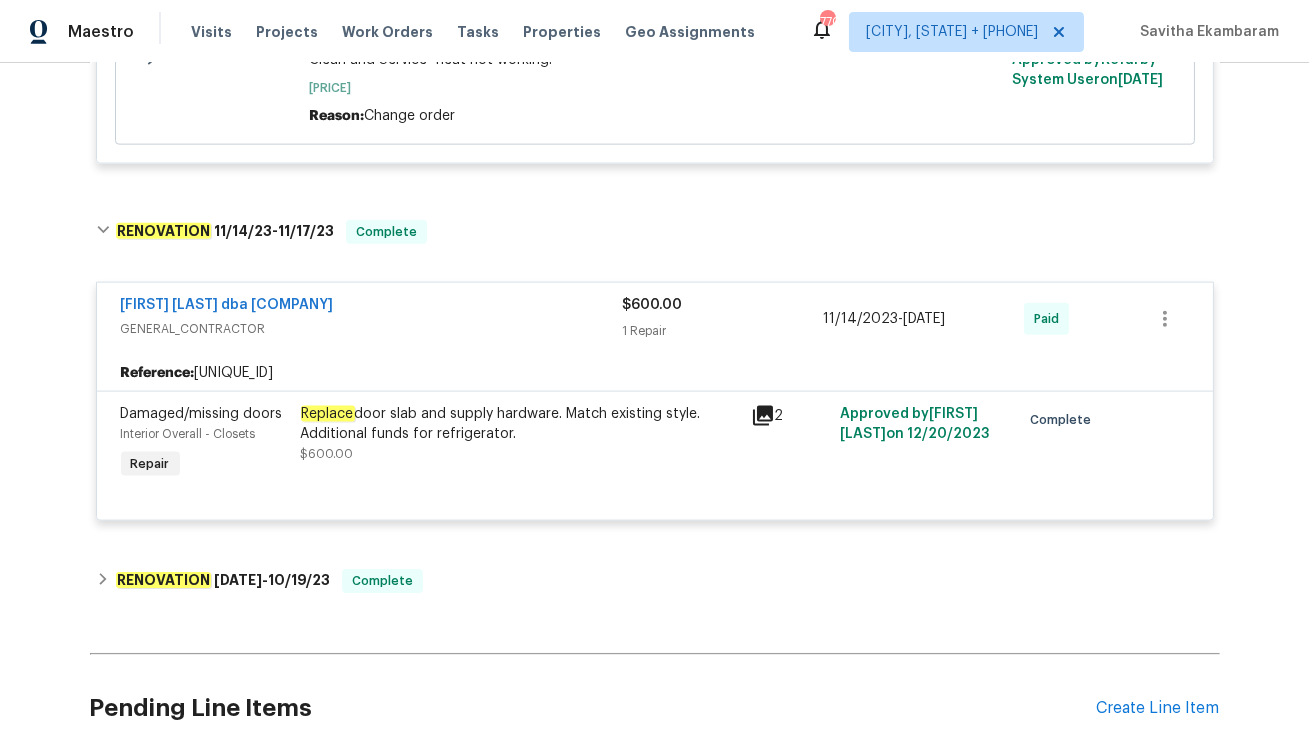 scroll, scrollTop: 19668, scrollLeft: 0, axis: vertical 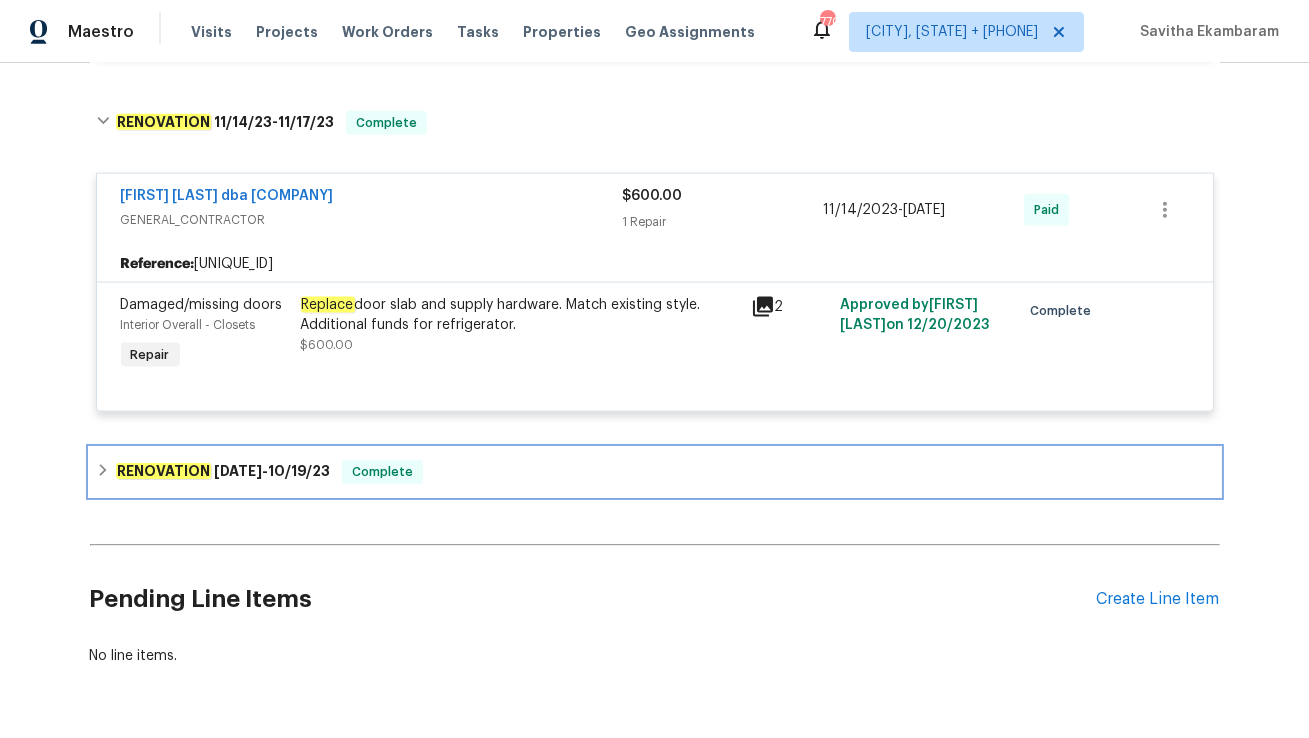 click on "Damaged refrigerator" at bounding box center (655, 472) 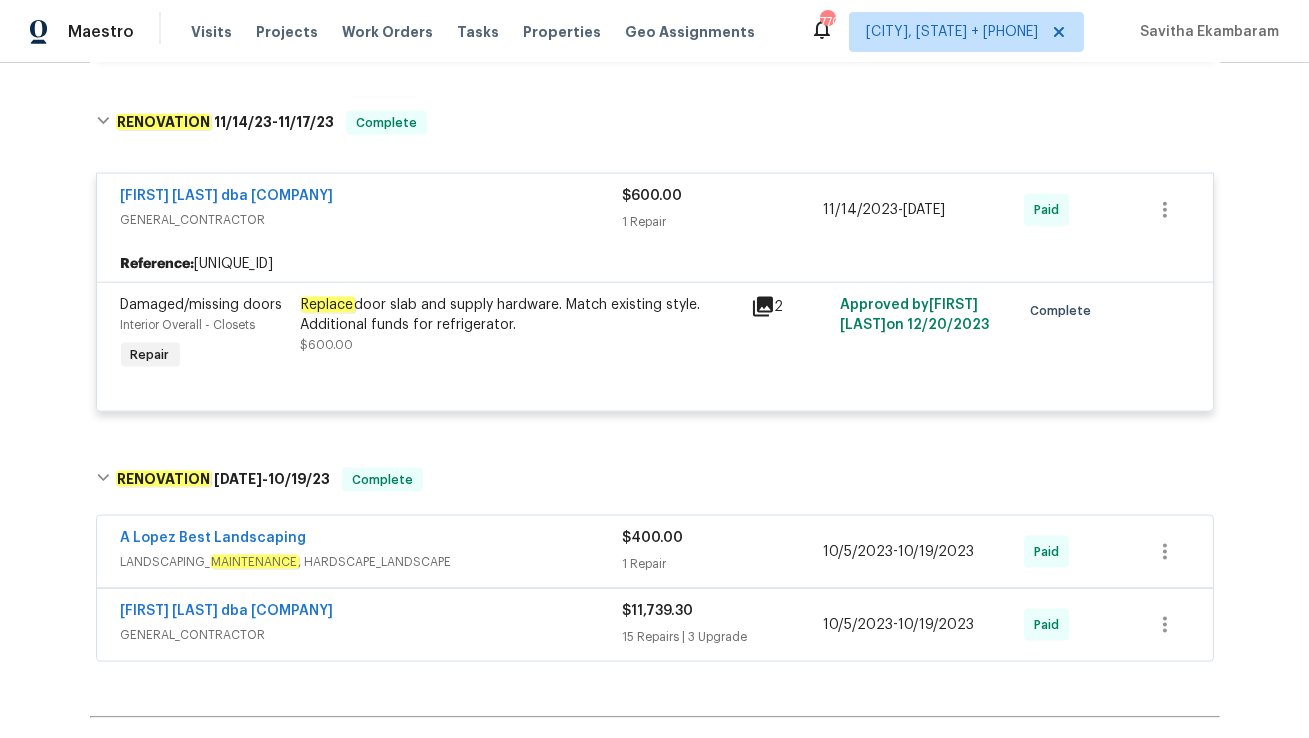 click on "A Lopez Best Landscaping" at bounding box center [372, 540] 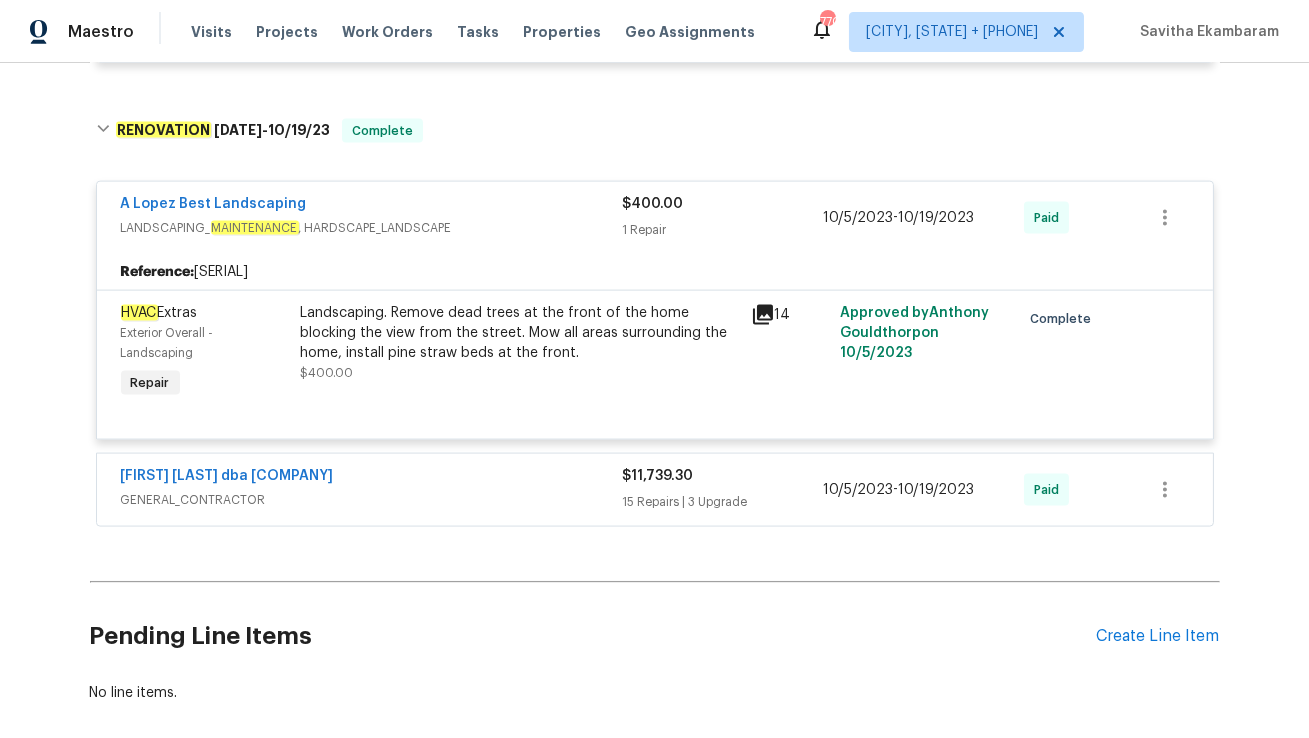 scroll, scrollTop: 20055, scrollLeft: 0, axis: vertical 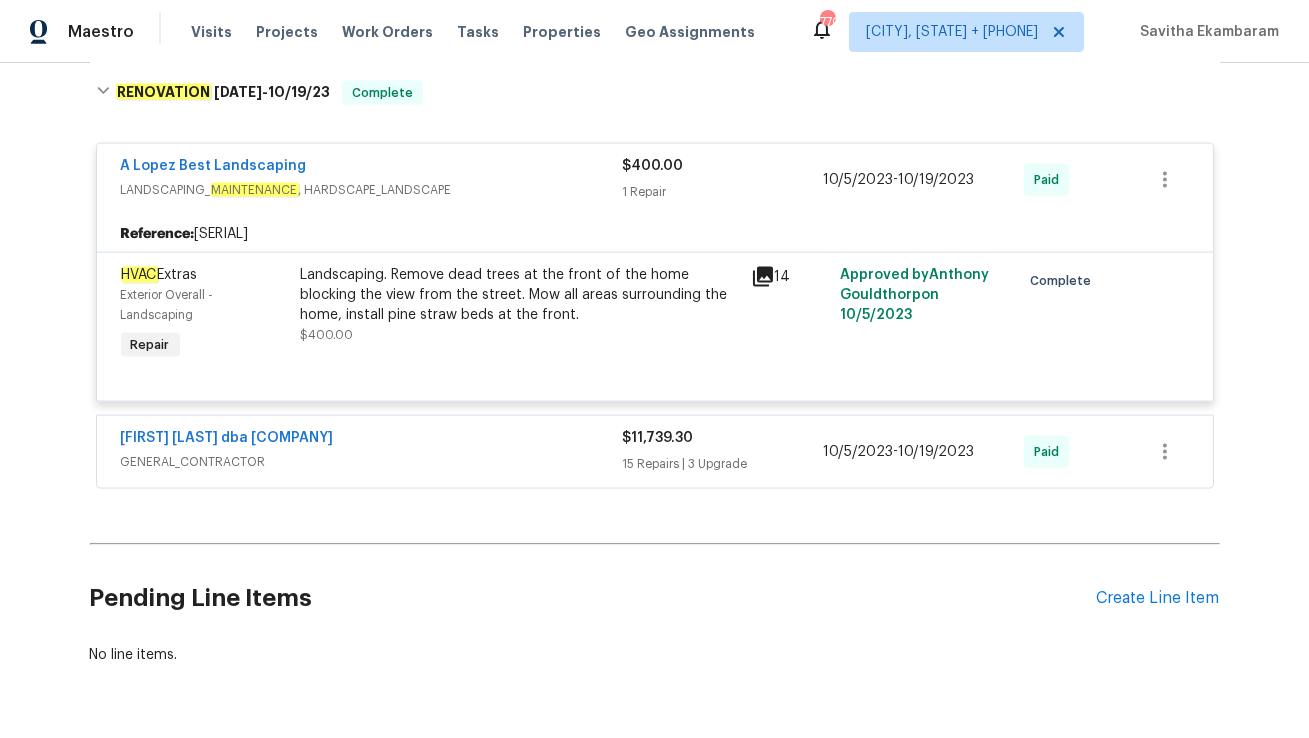 click on "GENERAL_CONTRACTOR" at bounding box center [372, 462] 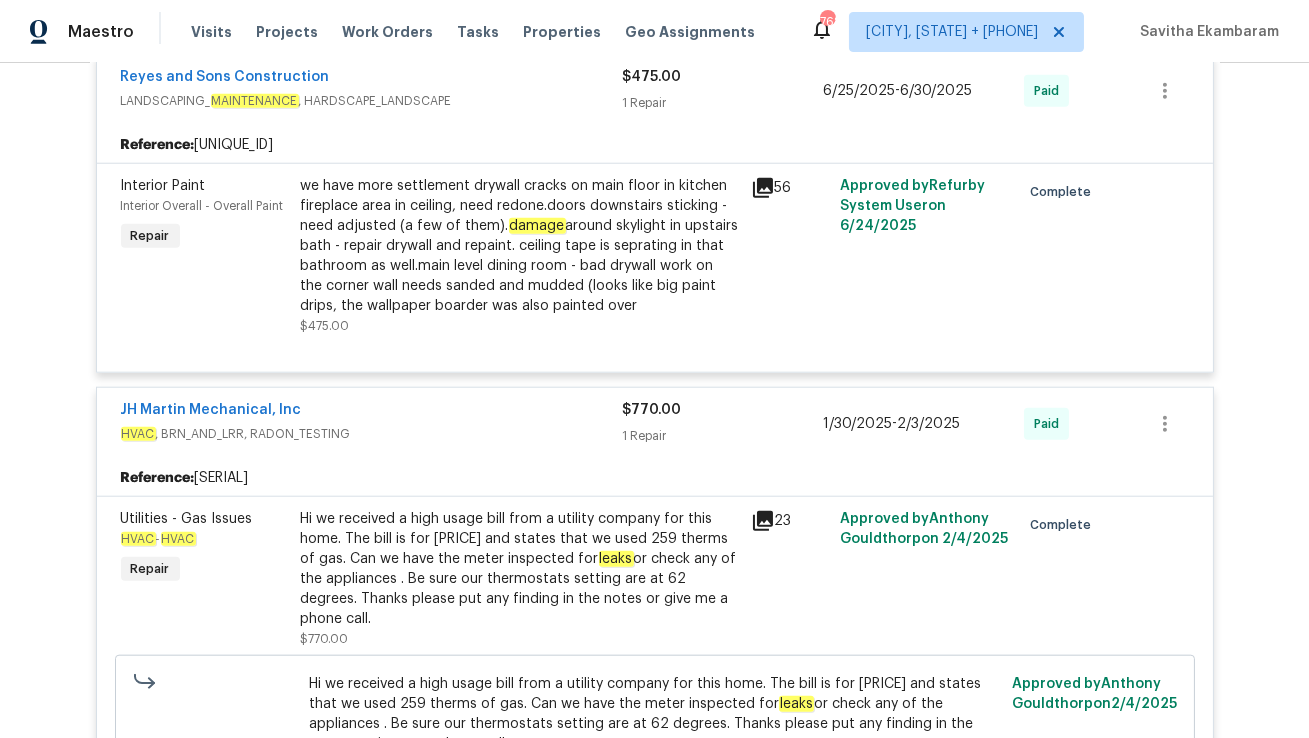 scroll, scrollTop: 4865, scrollLeft: 0, axis: vertical 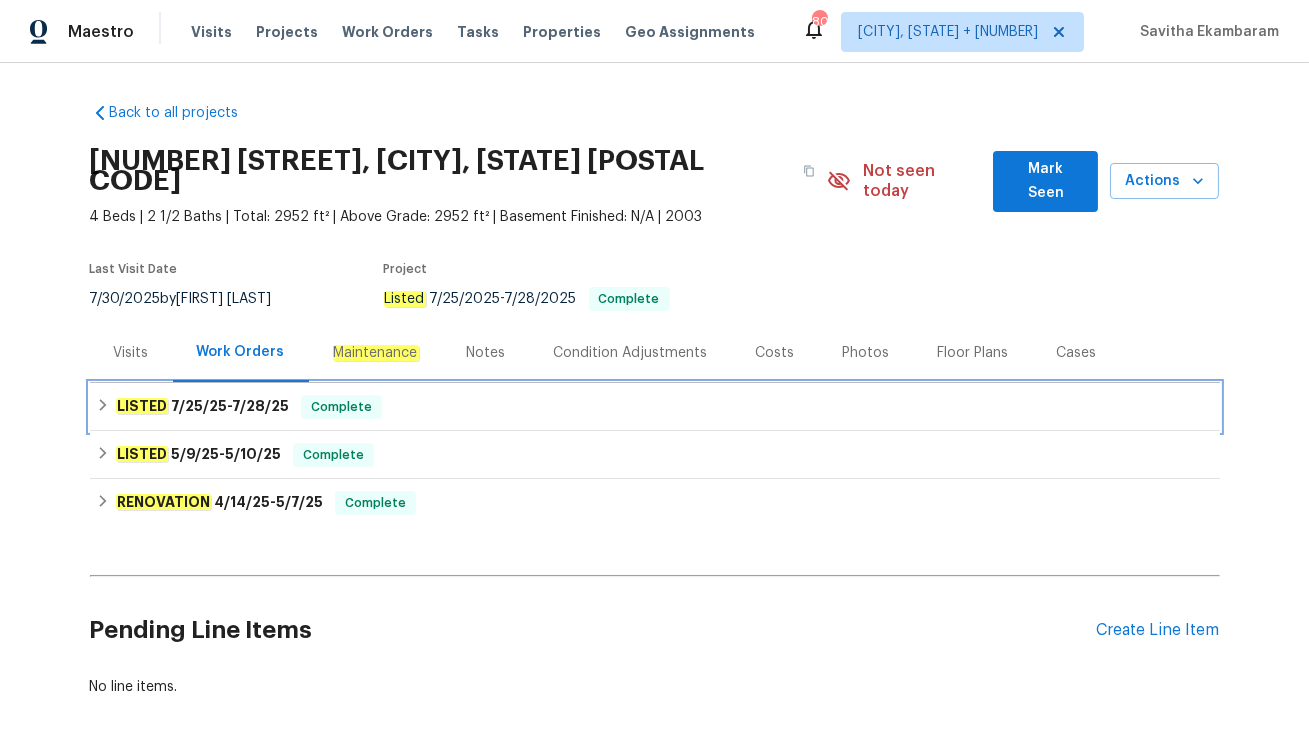 click on "LISTED [DATE] - [DATE] Complete" at bounding box center [655, 407] 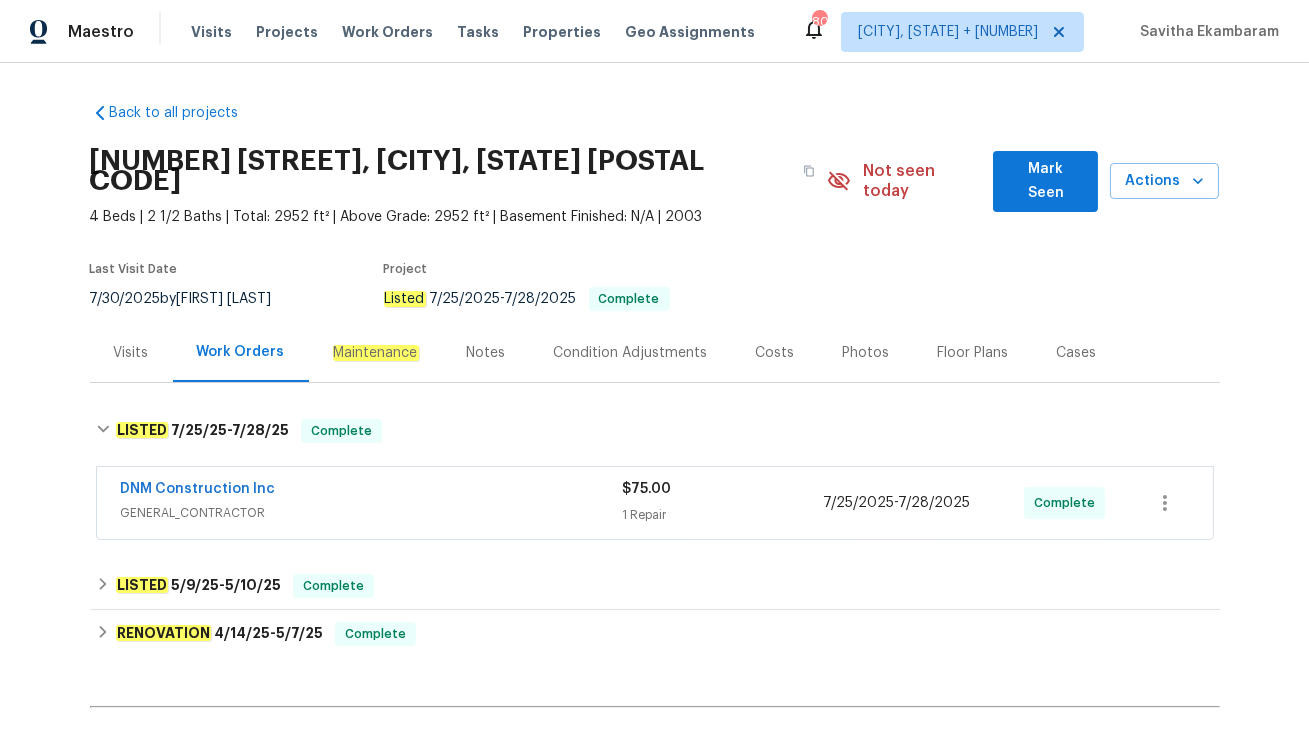 click on "Visits" at bounding box center [131, 352] 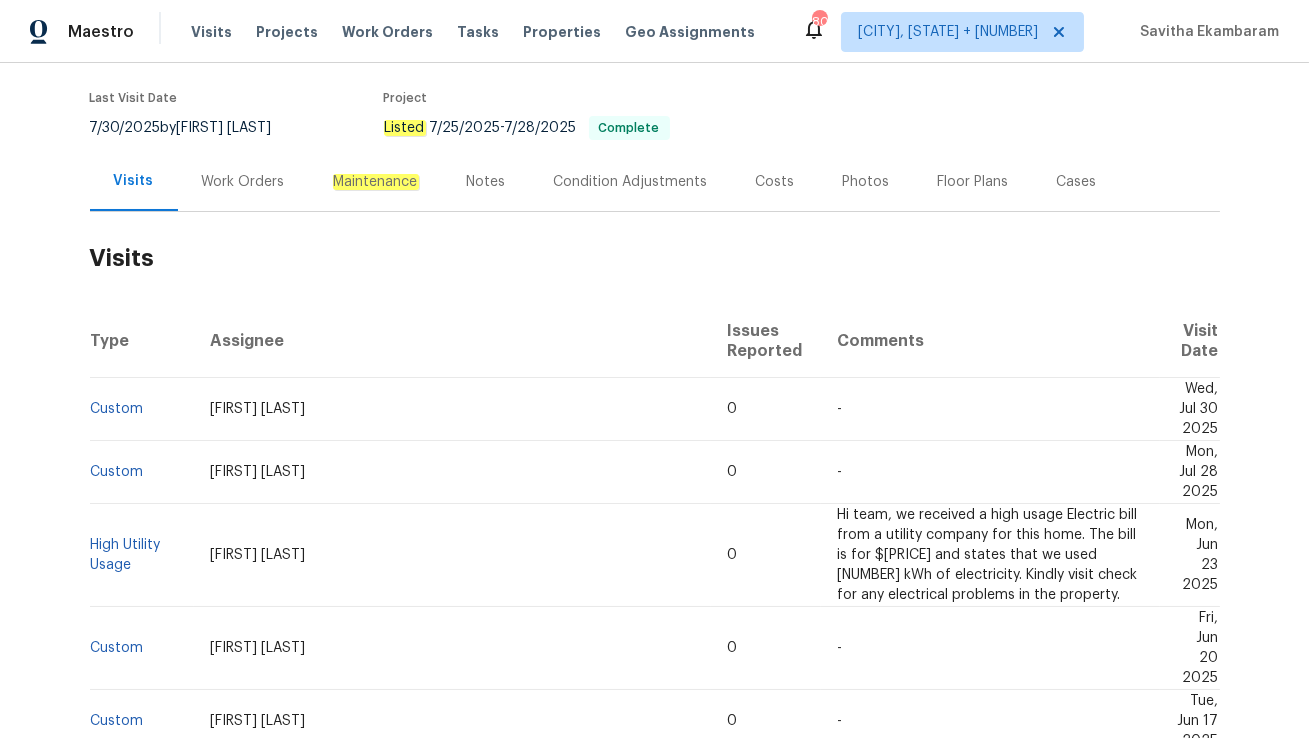 scroll, scrollTop: 172, scrollLeft: 0, axis: vertical 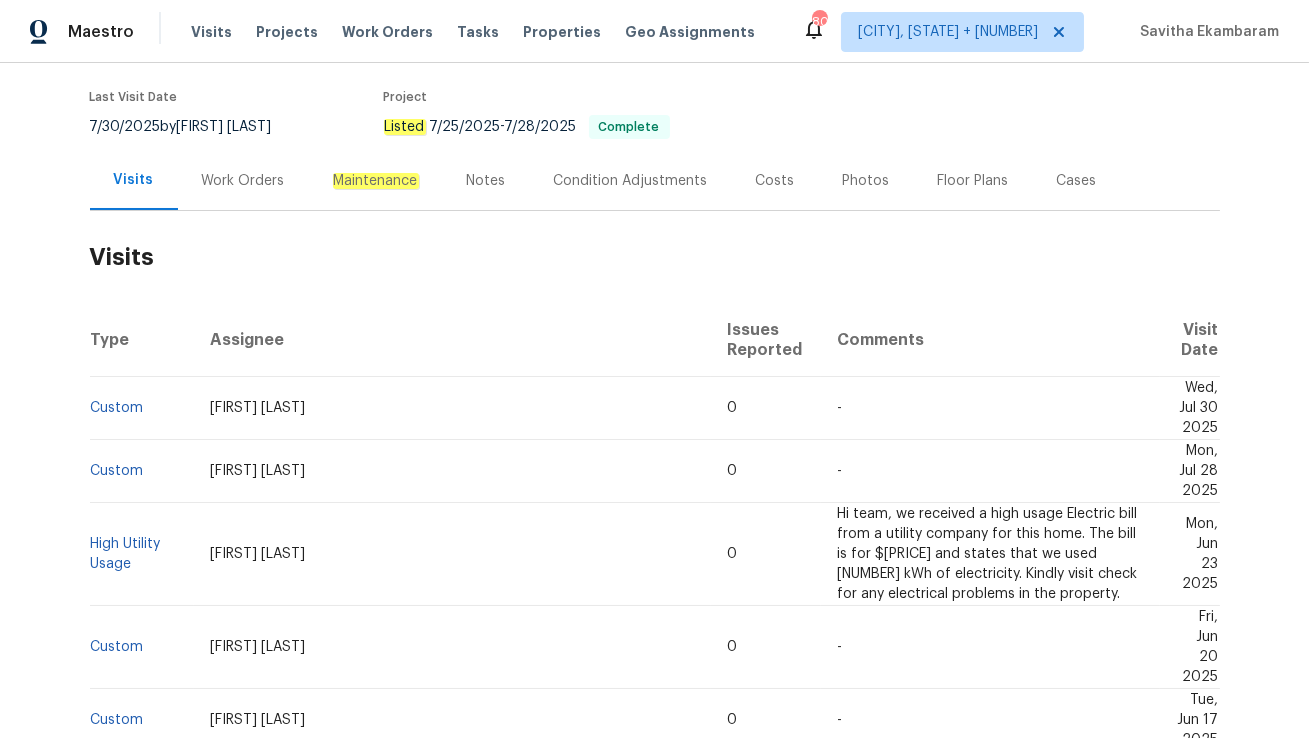 click on "Work Orders" at bounding box center (243, 181) 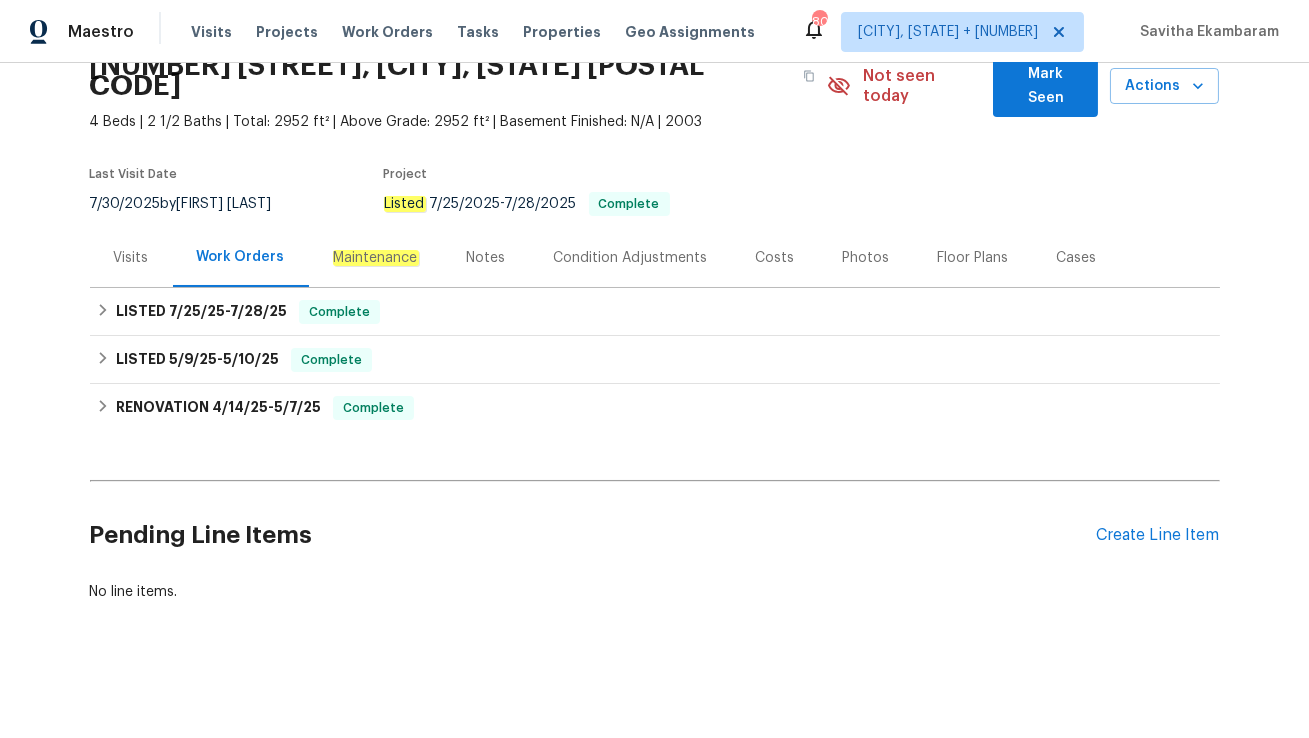 scroll, scrollTop: 74, scrollLeft: 0, axis: vertical 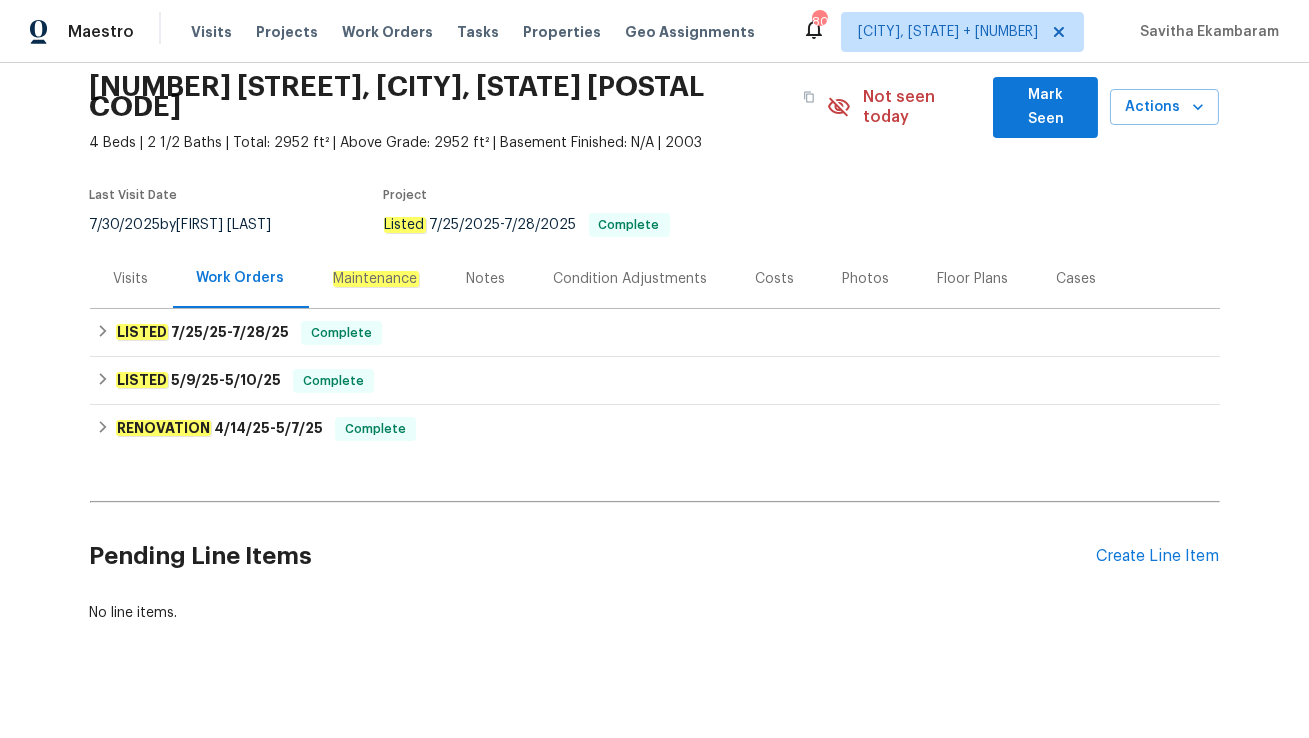 click on "Visits" at bounding box center (131, 279) 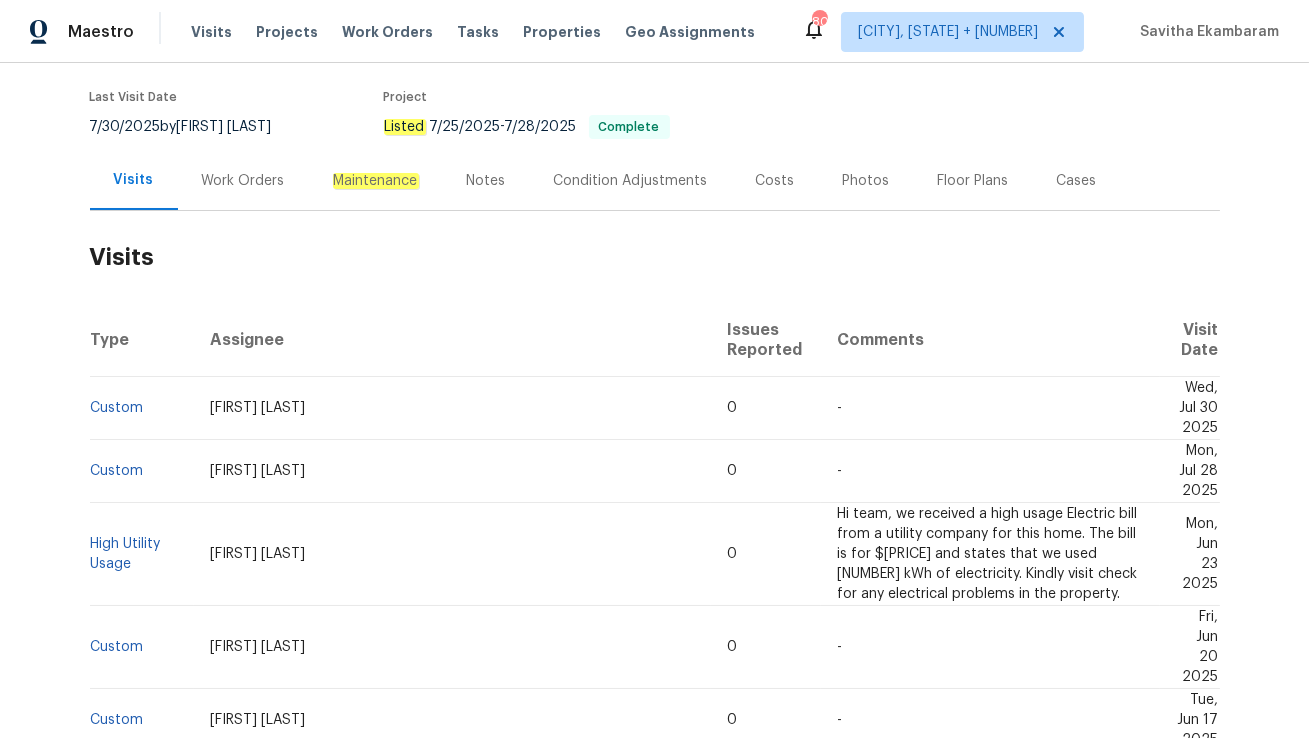 click on "Work Orders" at bounding box center [243, 180] 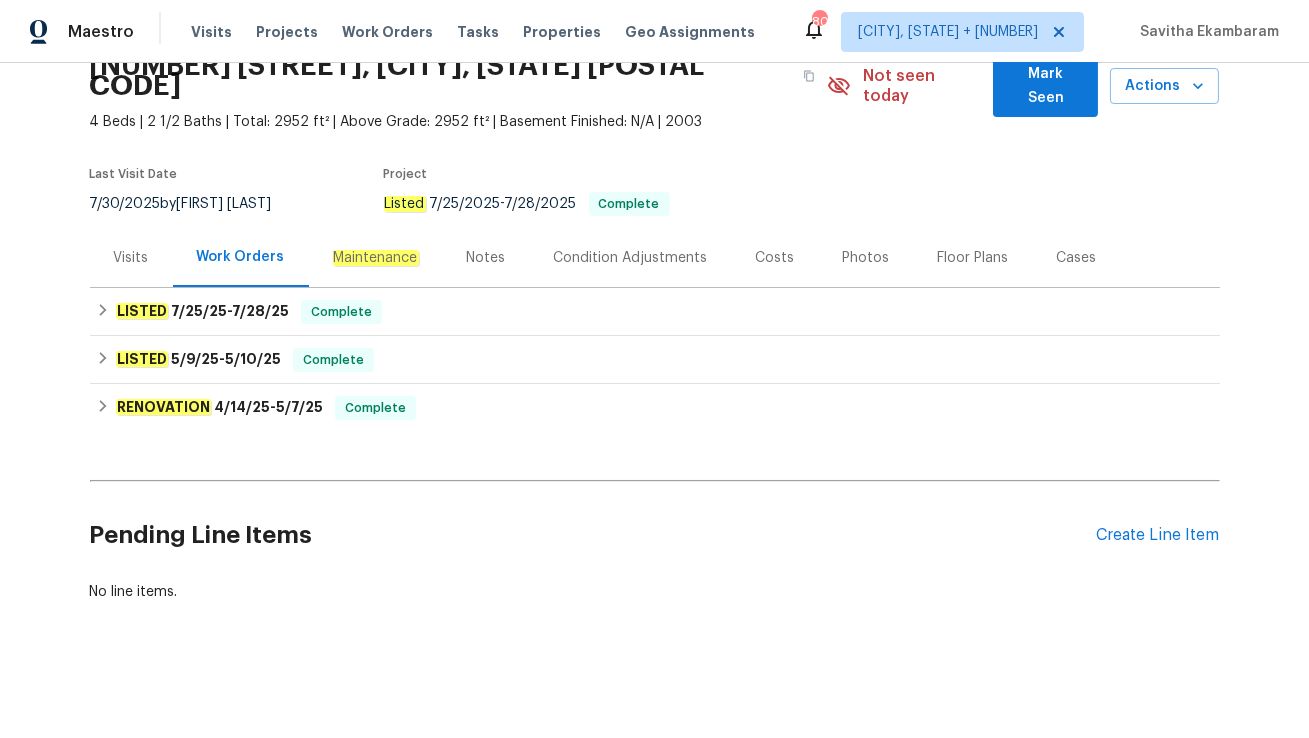 scroll, scrollTop: 74, scrollLeft: 0, axis: vertical 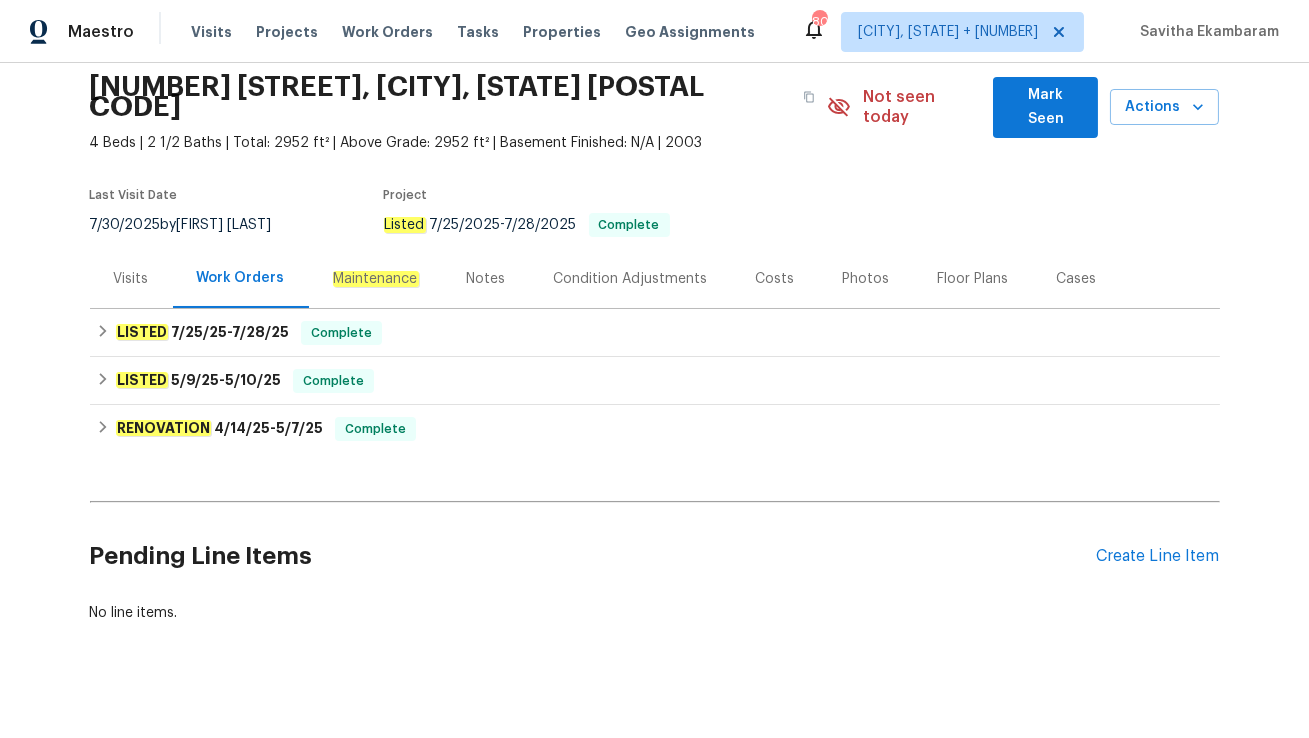 click on "Visits" at bounding box center [131, 278] 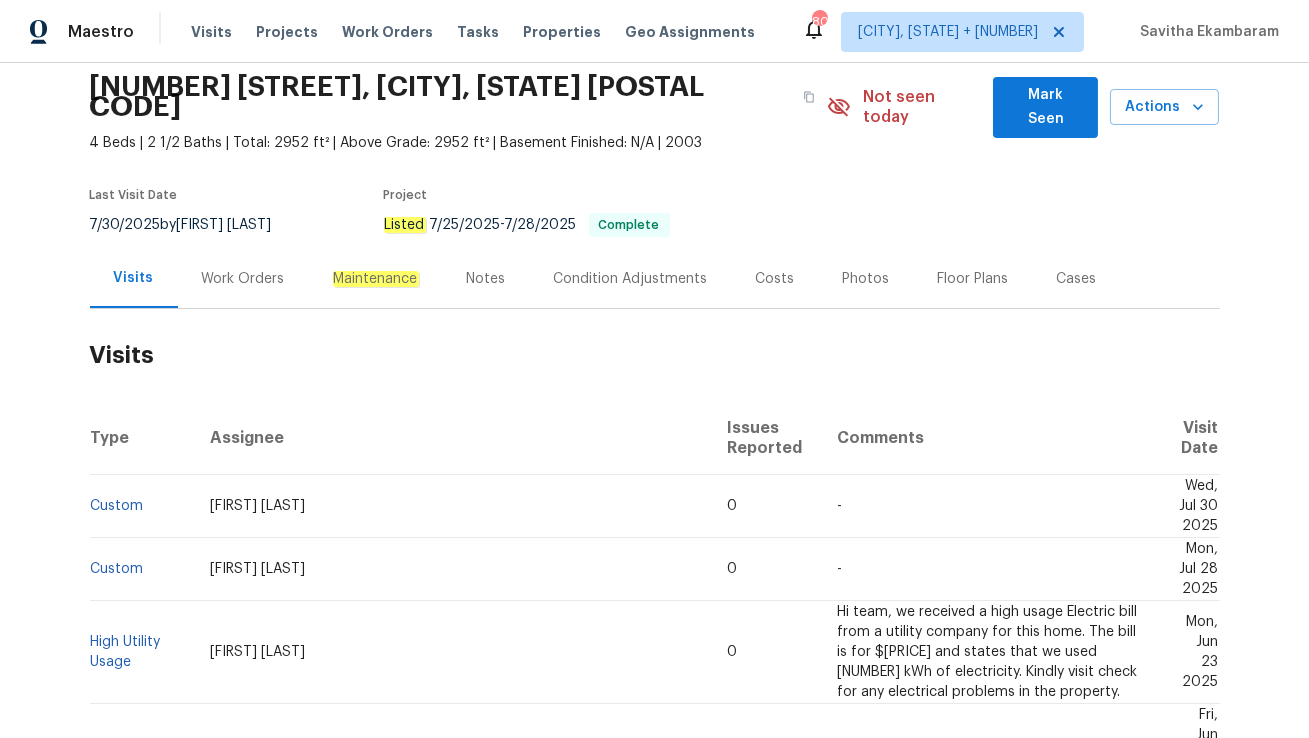 scroll, scrollTop: 172, scrollLeft: 0, axis: vertical 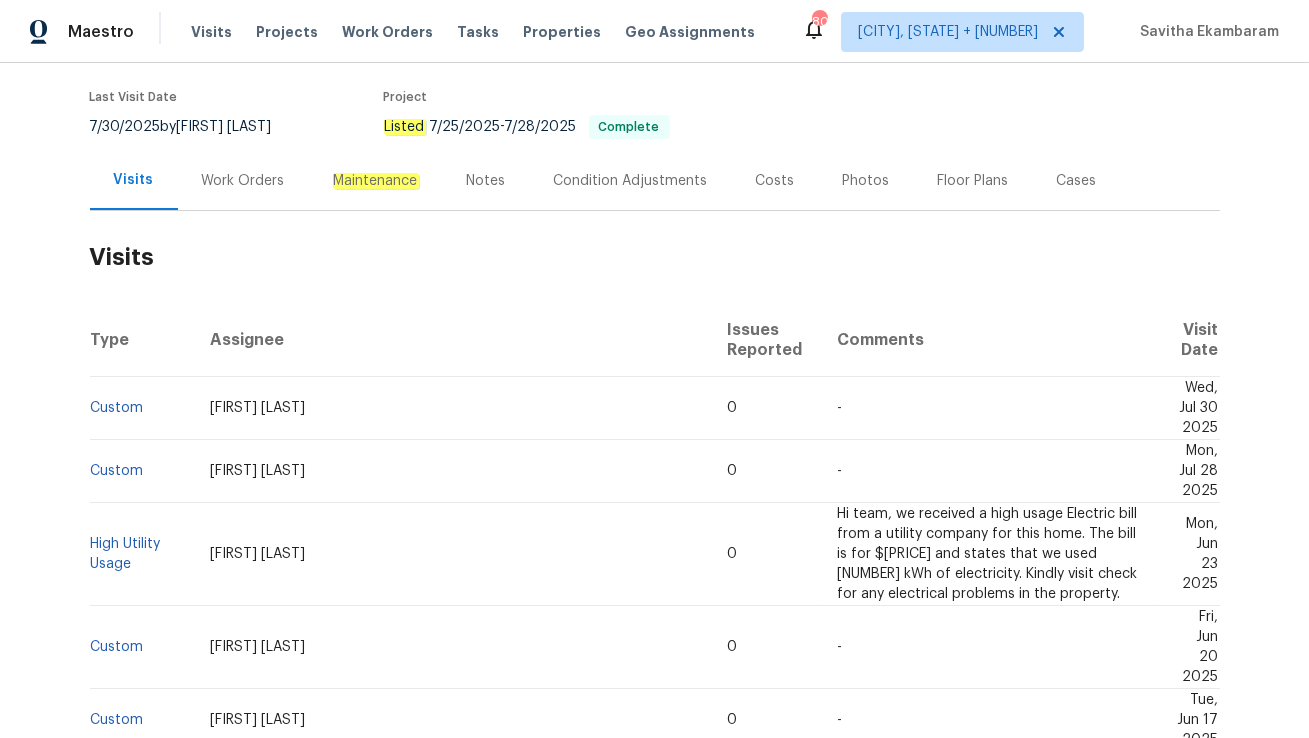 click on "Maintenance" 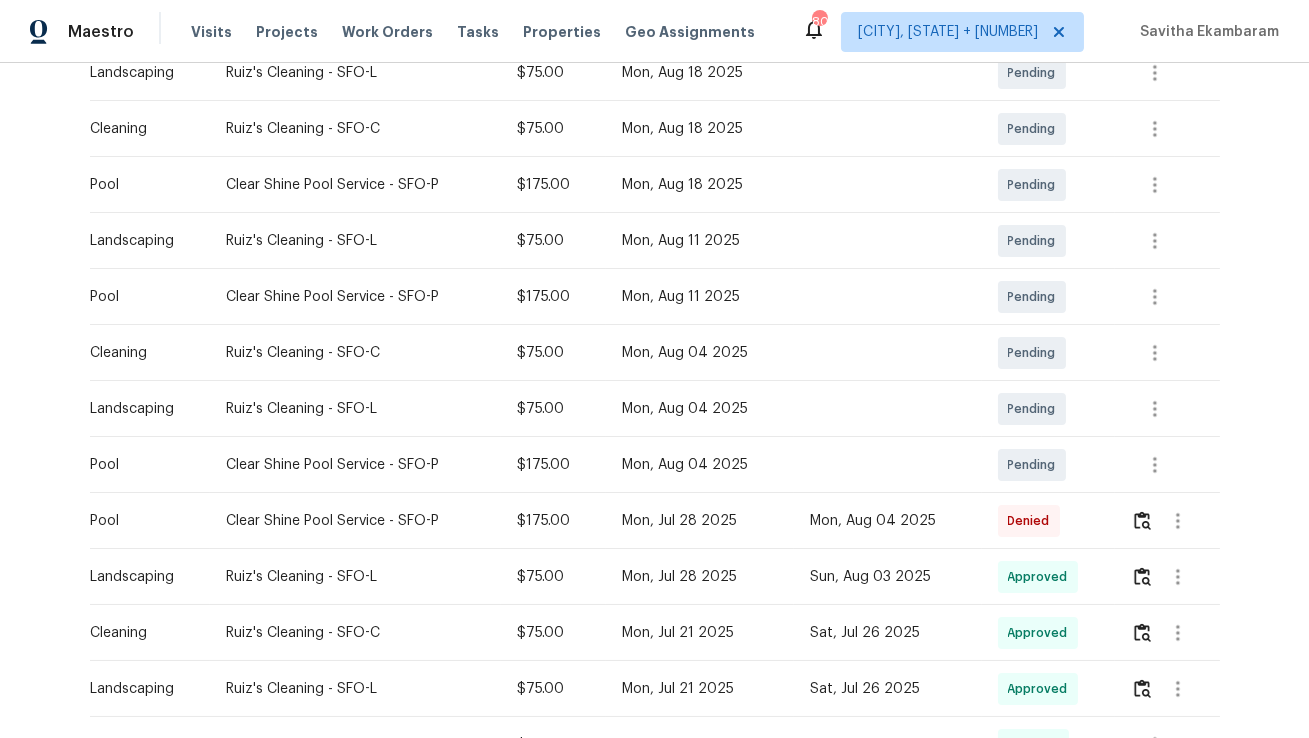 scroll, scrollTop: 423, scrollLeft: 0, axis: vertical 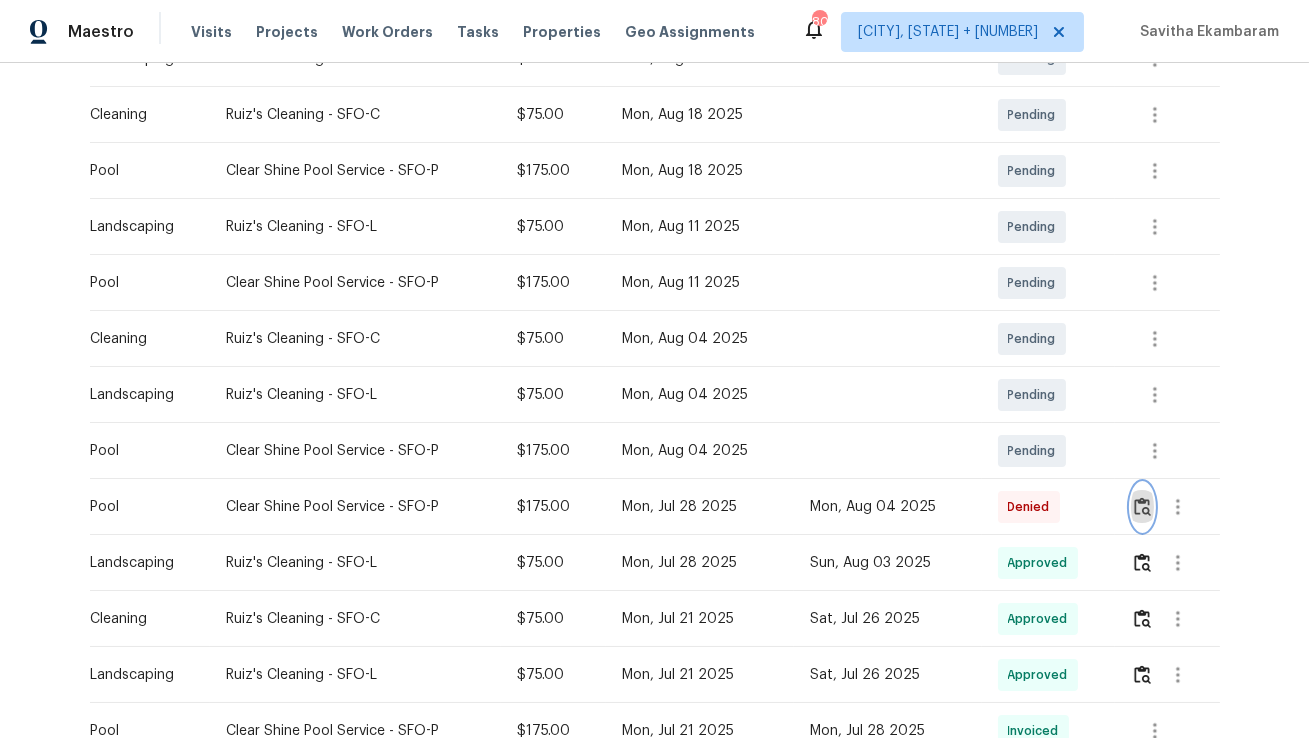 click at bounding box center [1142, 506] 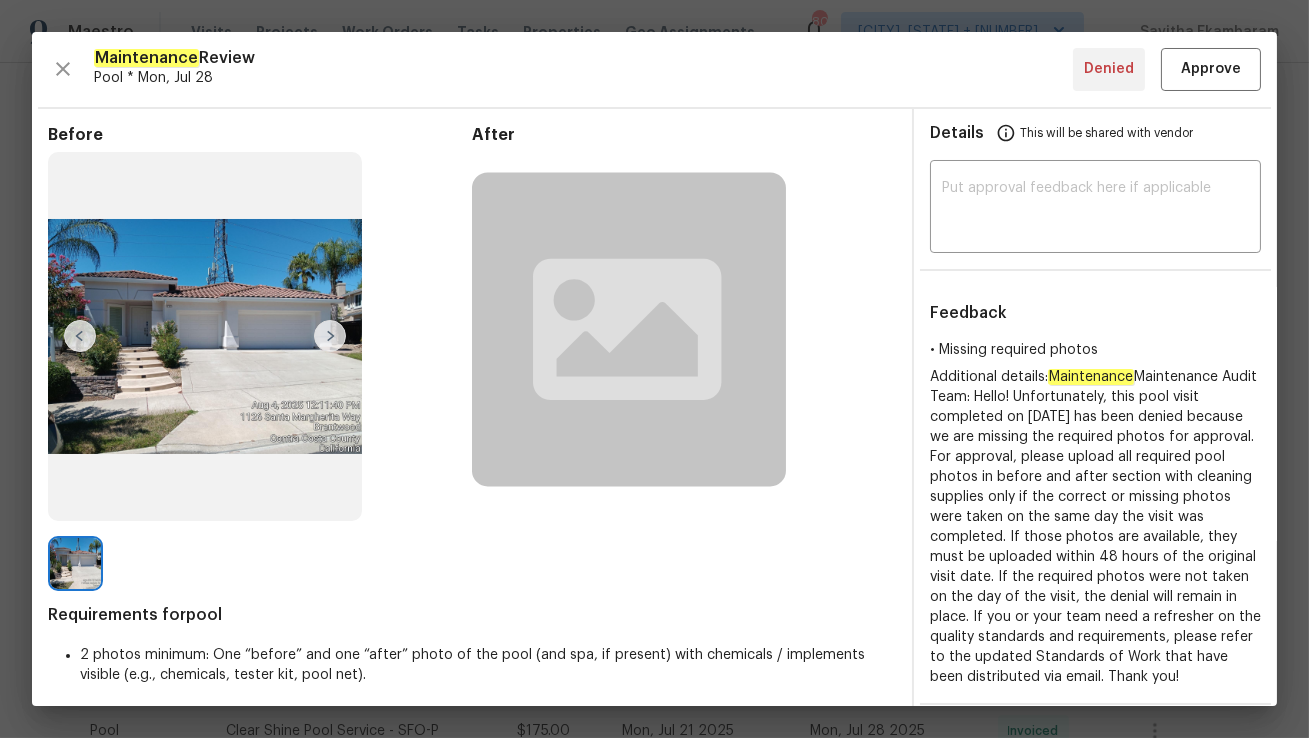 click at bounding box center (330, 336) 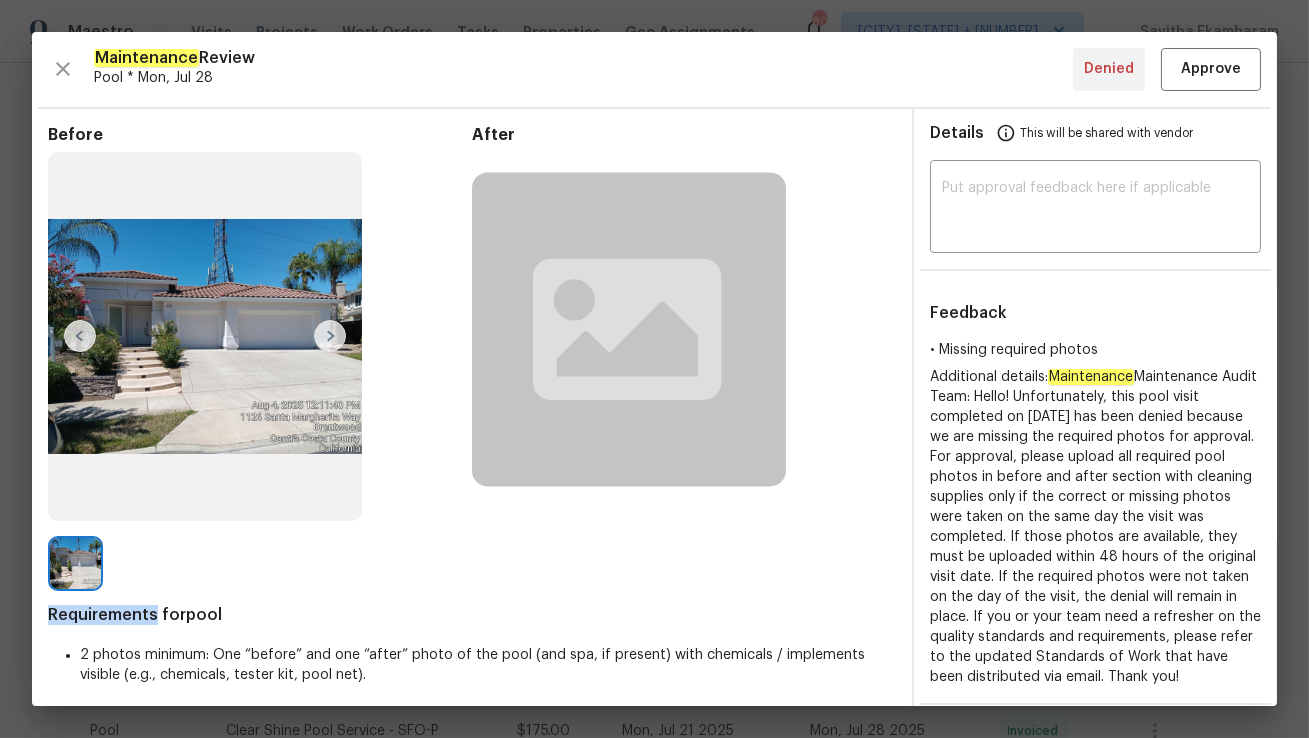 click 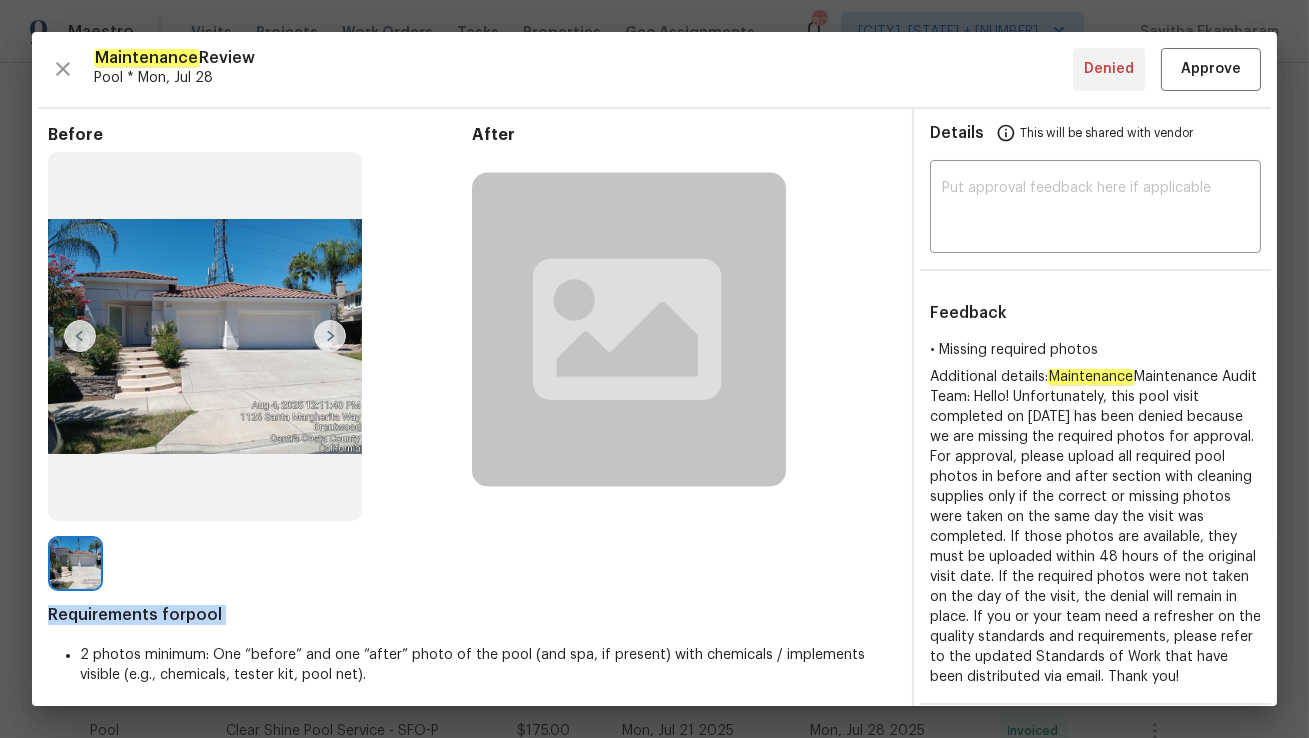 click 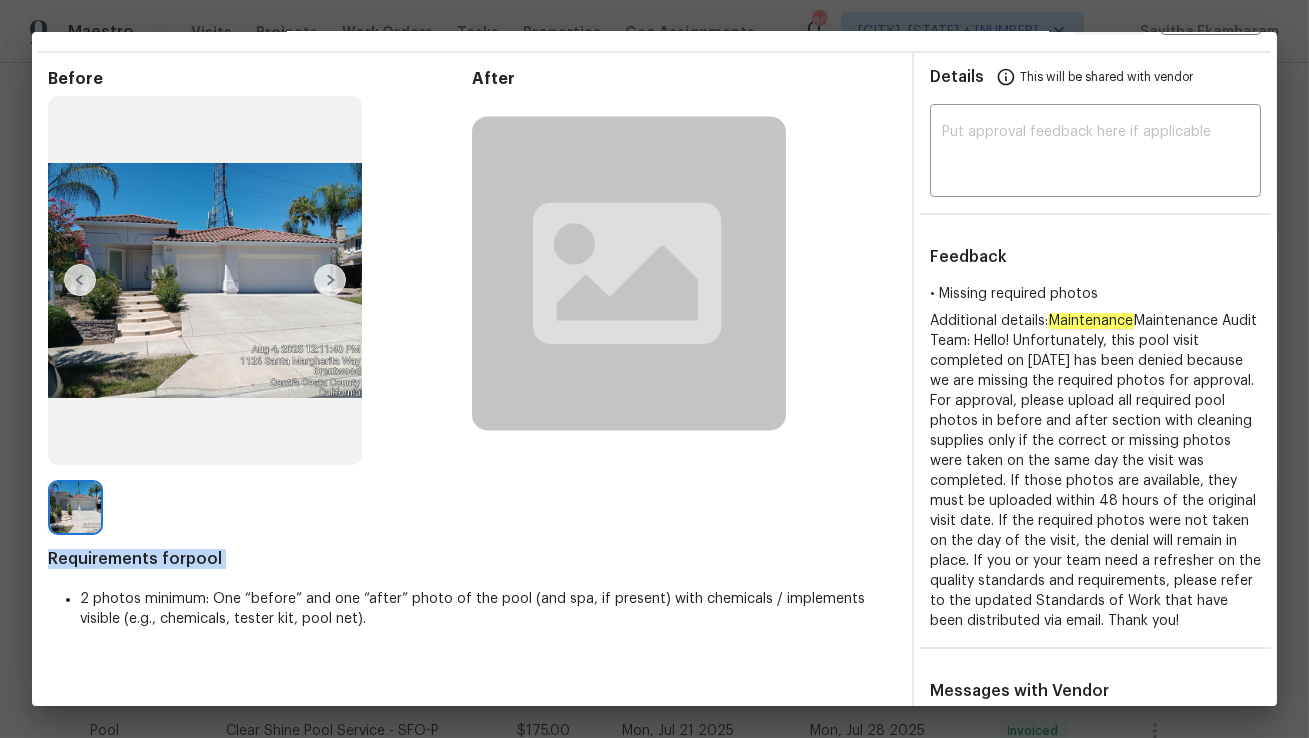 scroll, scrollTop: 0, scrollLeft: 0, axis: both 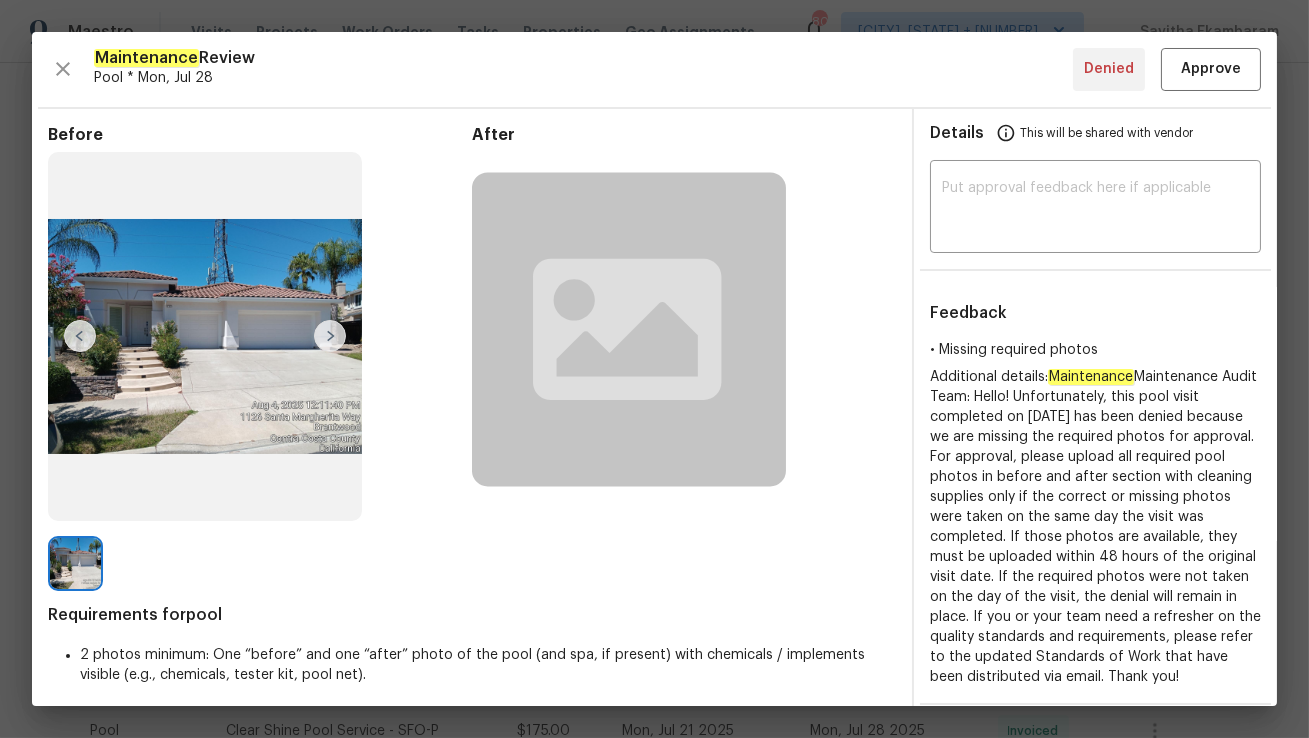 click 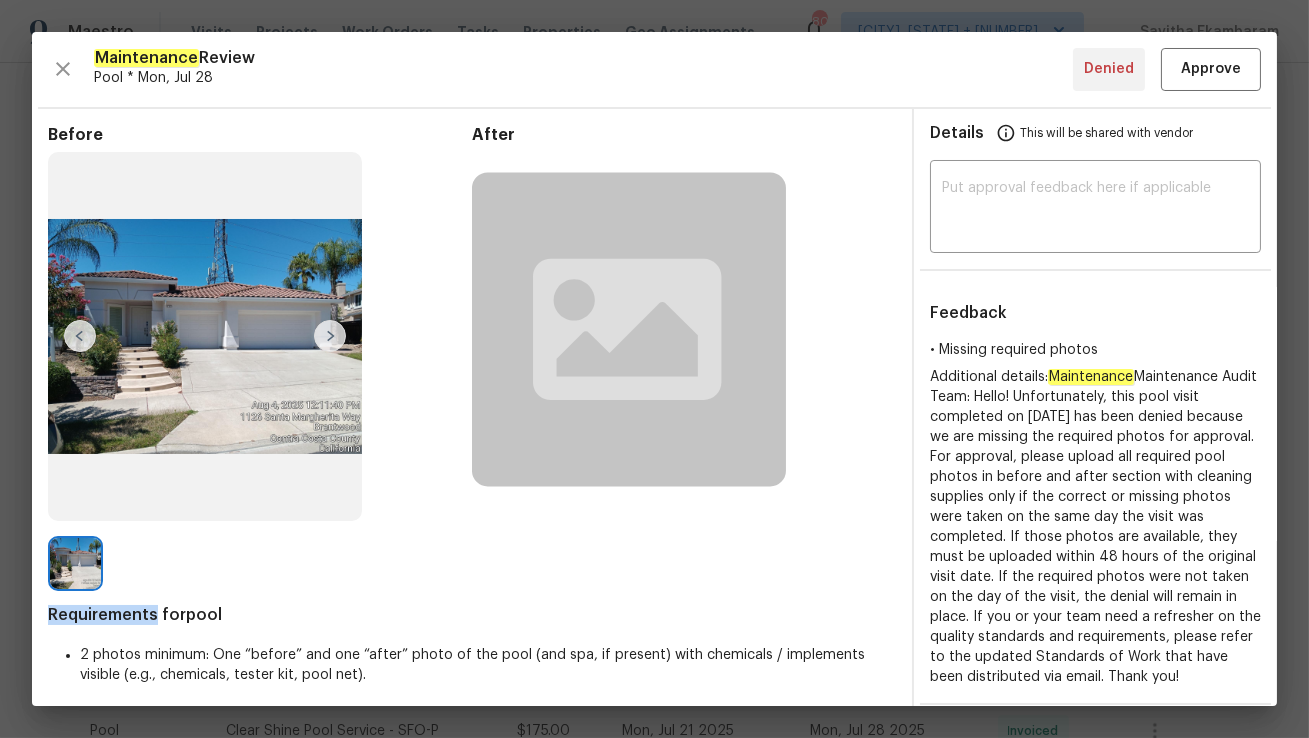 click 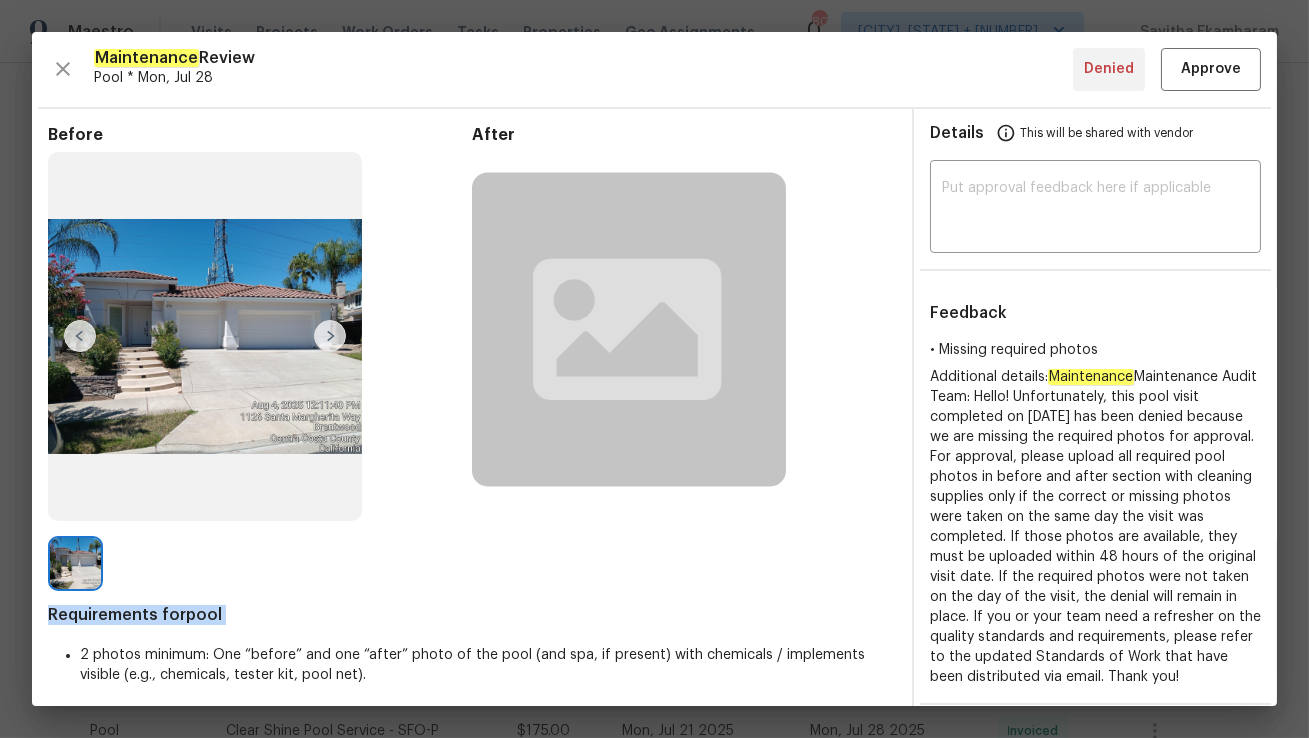 click 